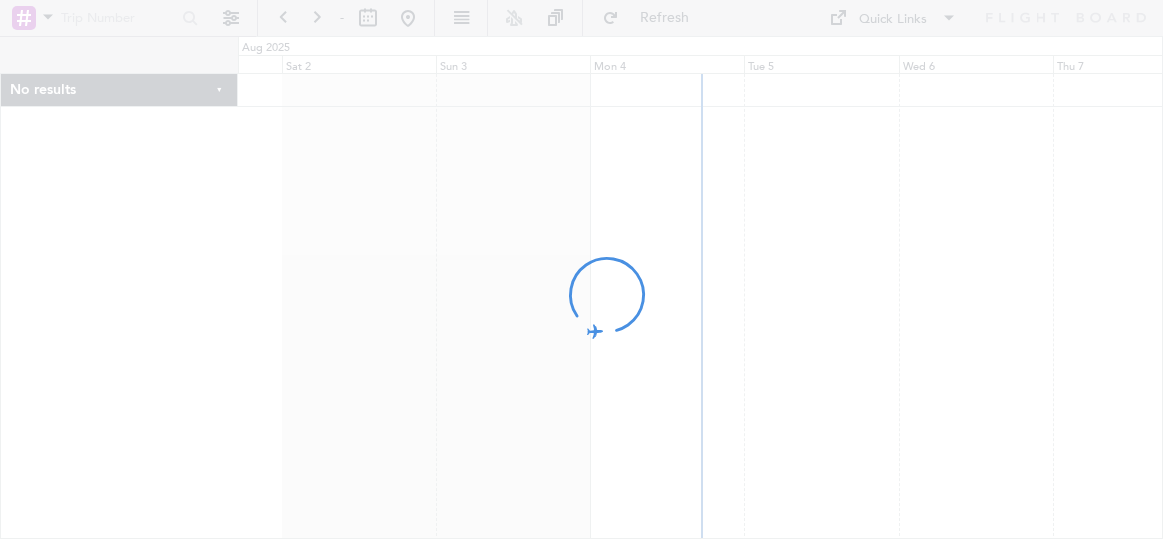 scroll, scrollTop: 0, scrollLeft: 0, axis: both 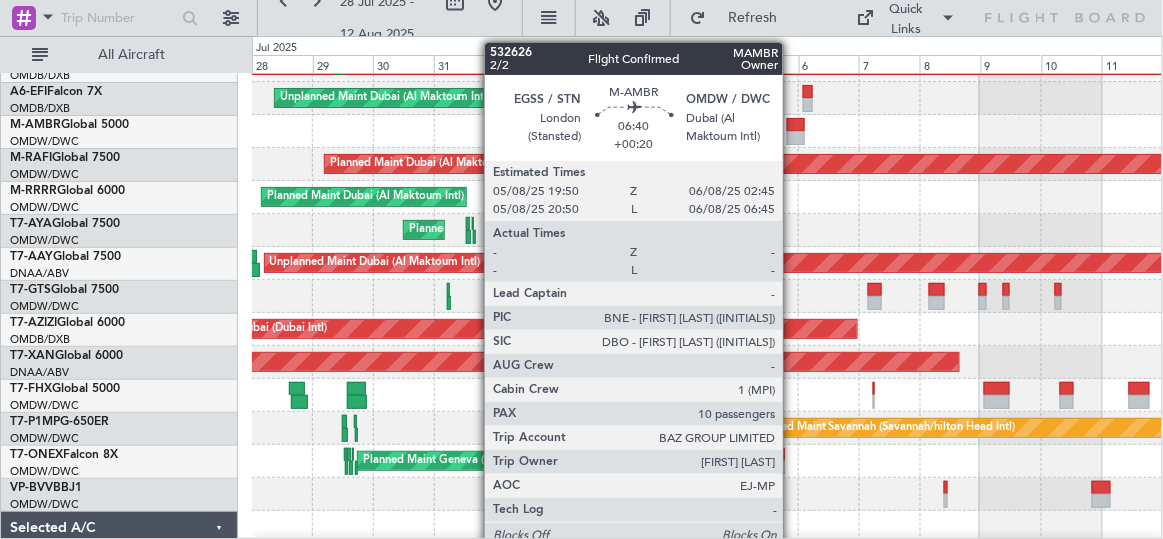 click 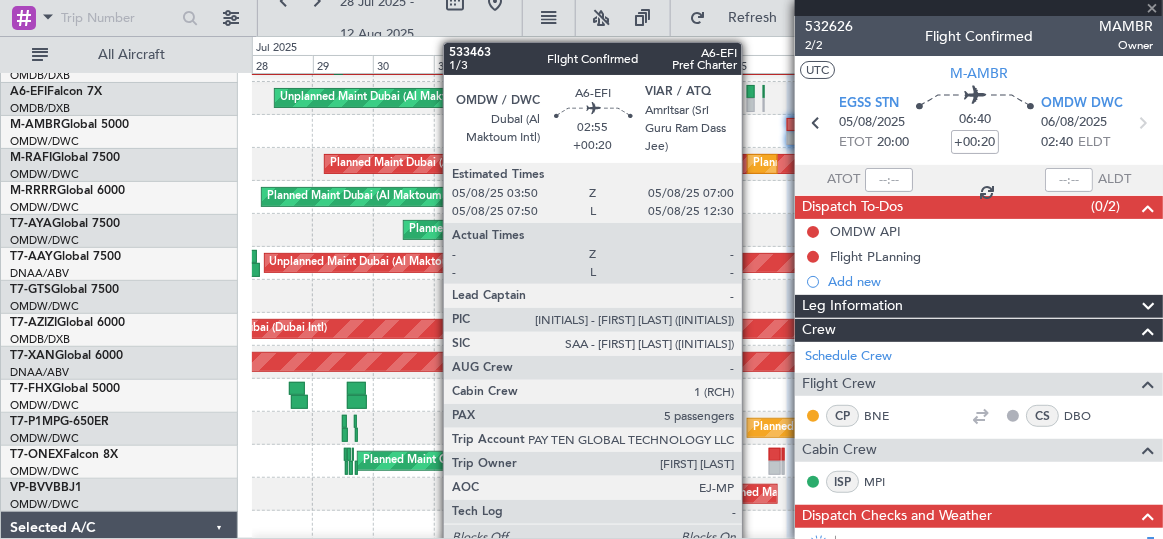 click 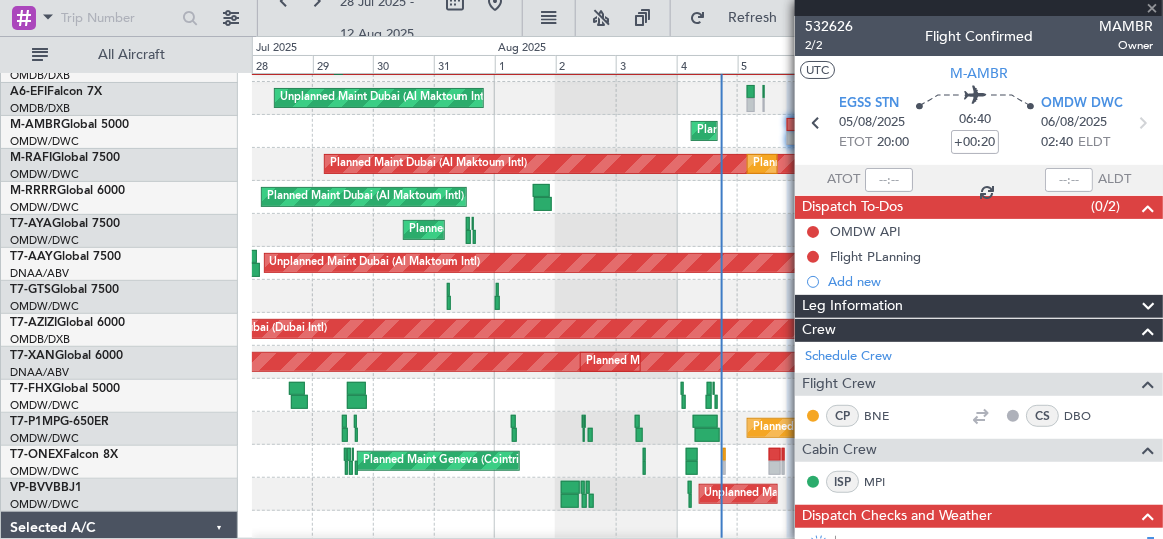 type on "5" 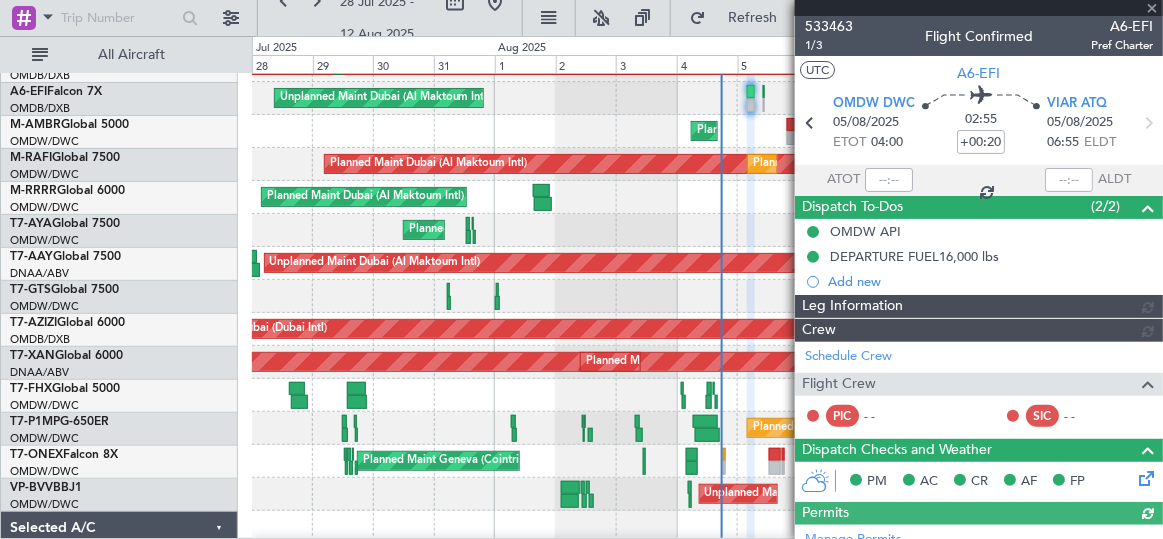type on "Rohit Roy (ROY)" 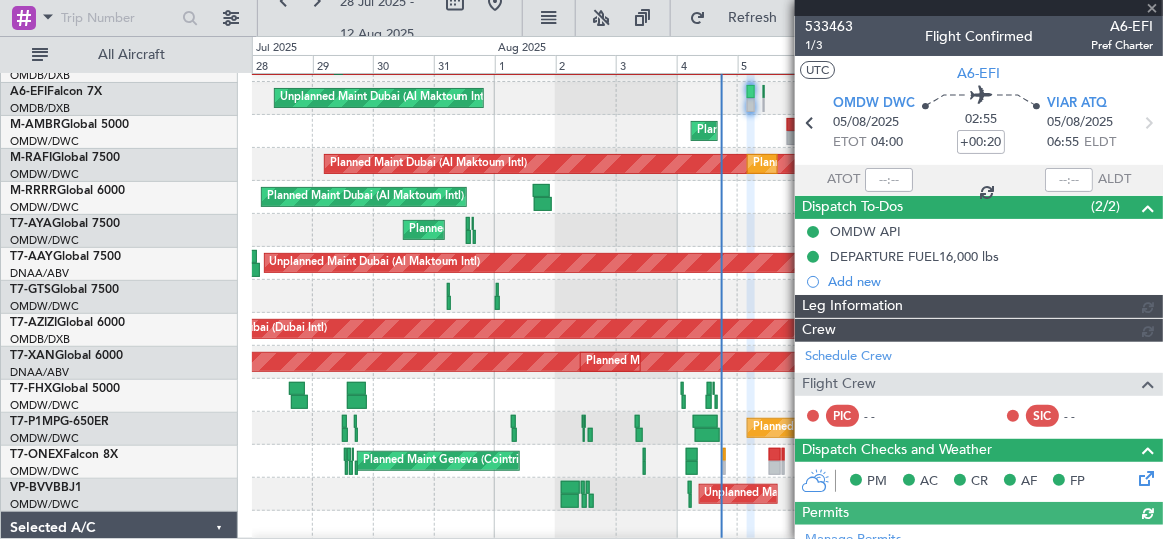 type on "6955" 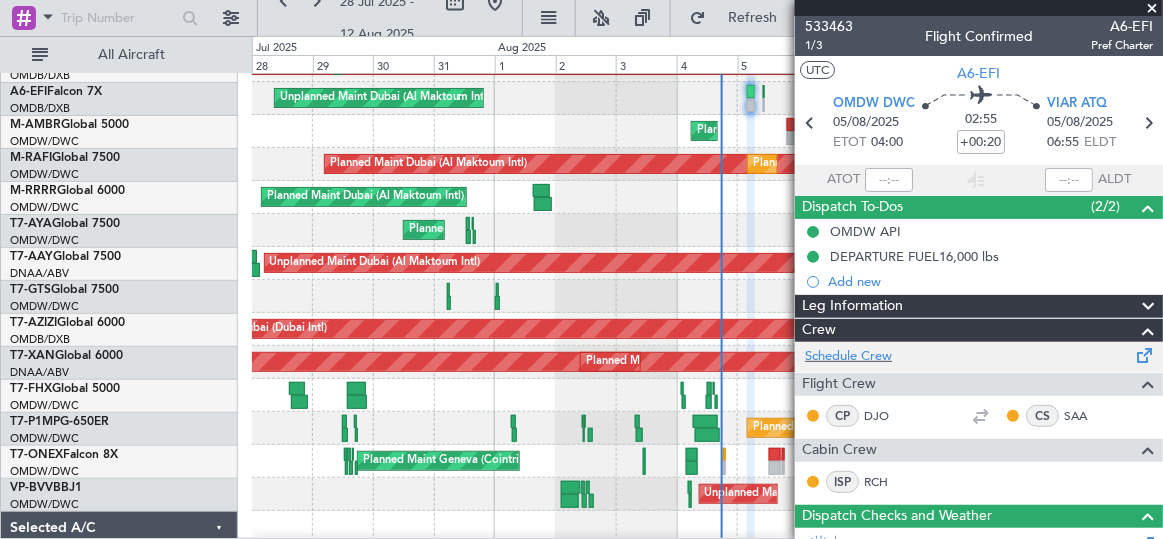 scroll, scrollTop: 181, scrollLeft: 0, axis: vertical 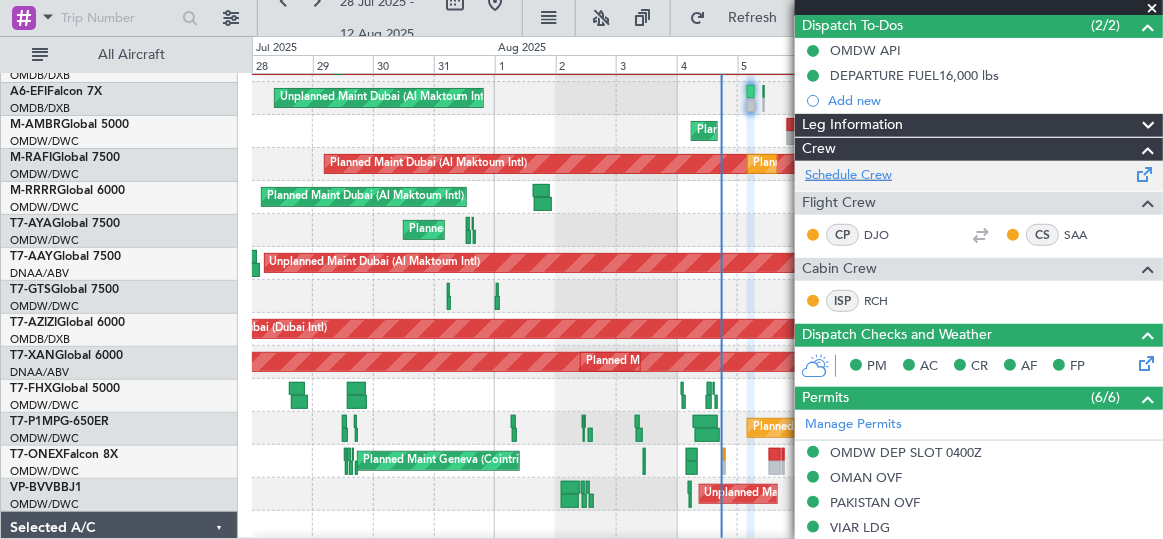 click on "Schedule Crew" 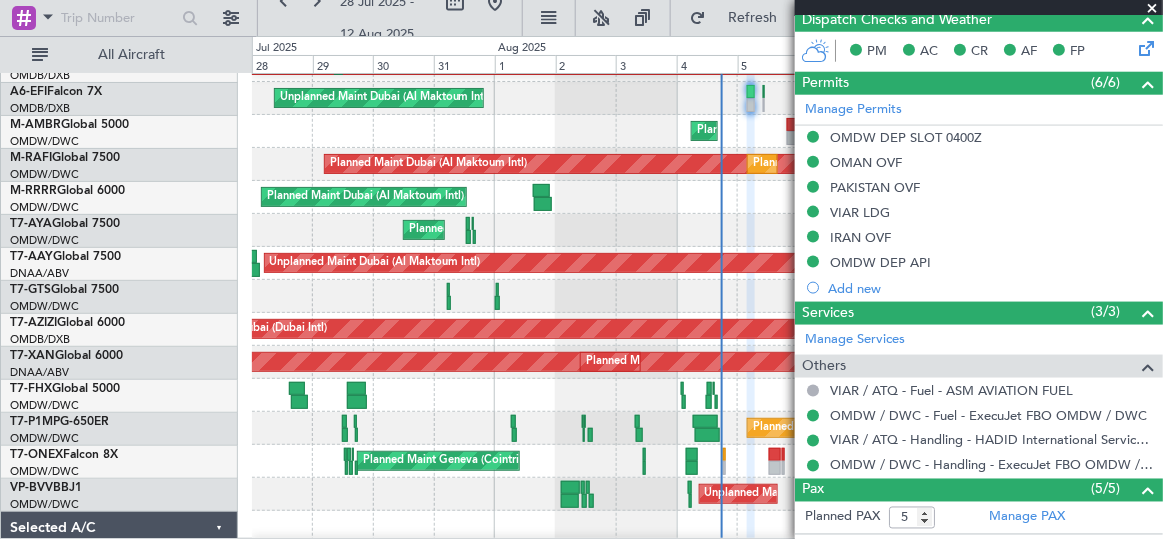 scroll, scrollTop: 545, scrollLeft: 0, axis: vertical 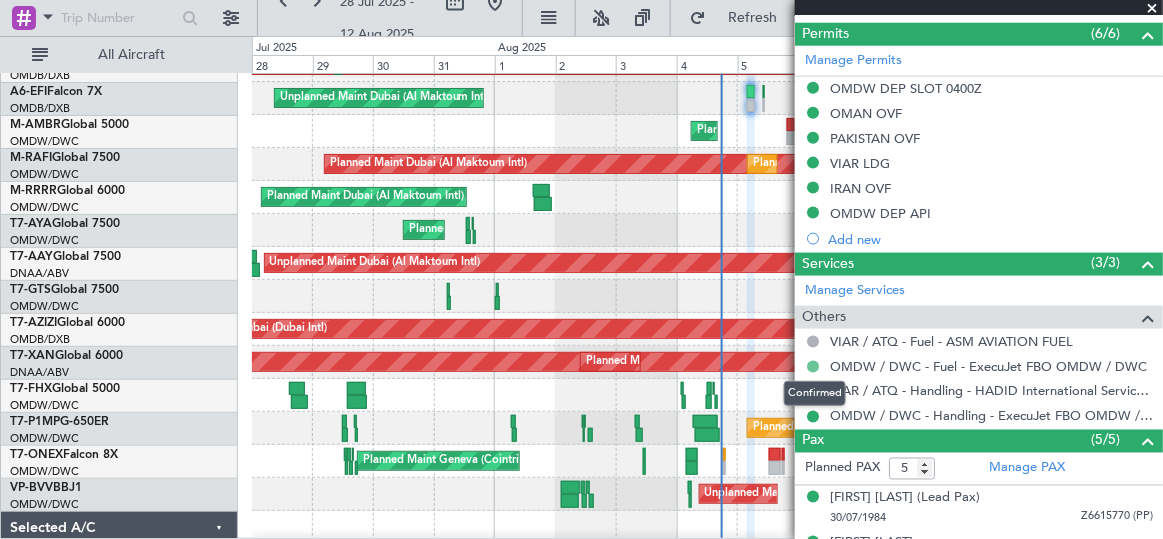 click at bounding box center [813, 367] 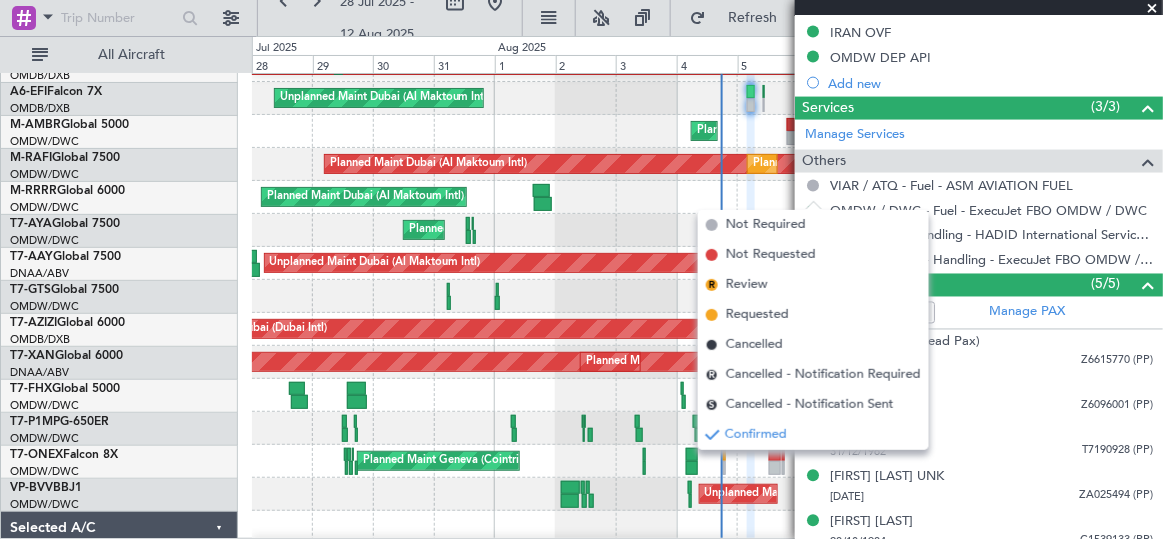 scroll, scrollTop: 710, scrollLeft: 0, axis: vertical 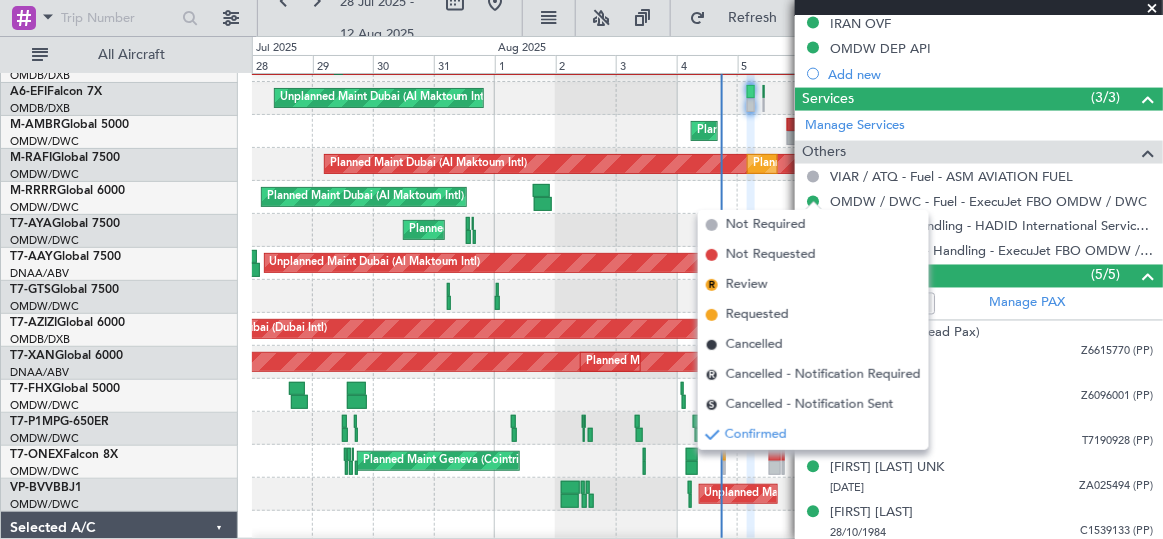 click on "Planned Maint London (Stansted)
Planned Maint London (Stansted)" 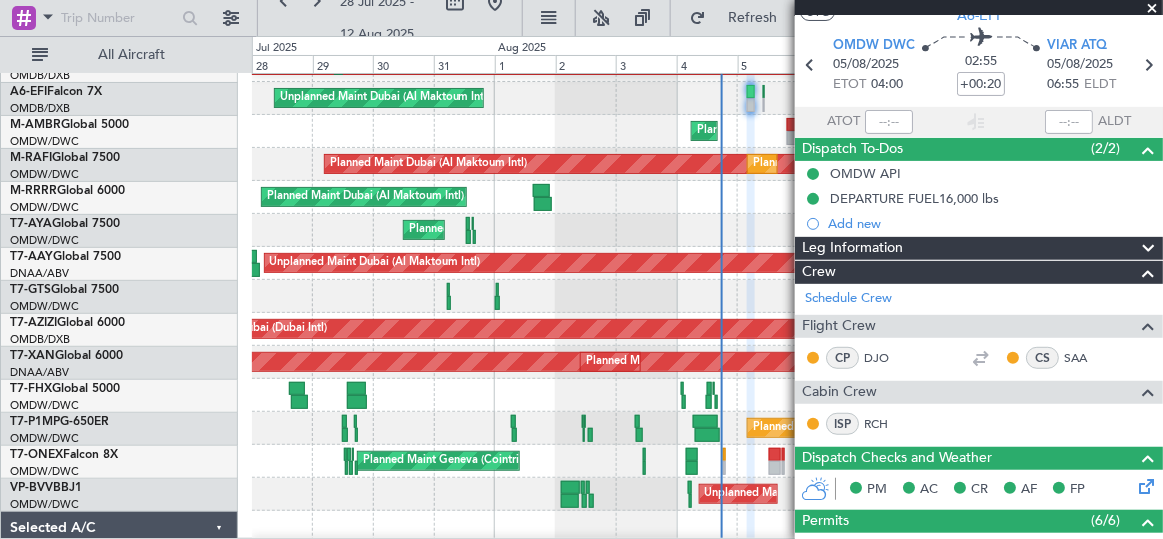 scroll, scrollTop: 0, scrollLeft: 0, axis: both 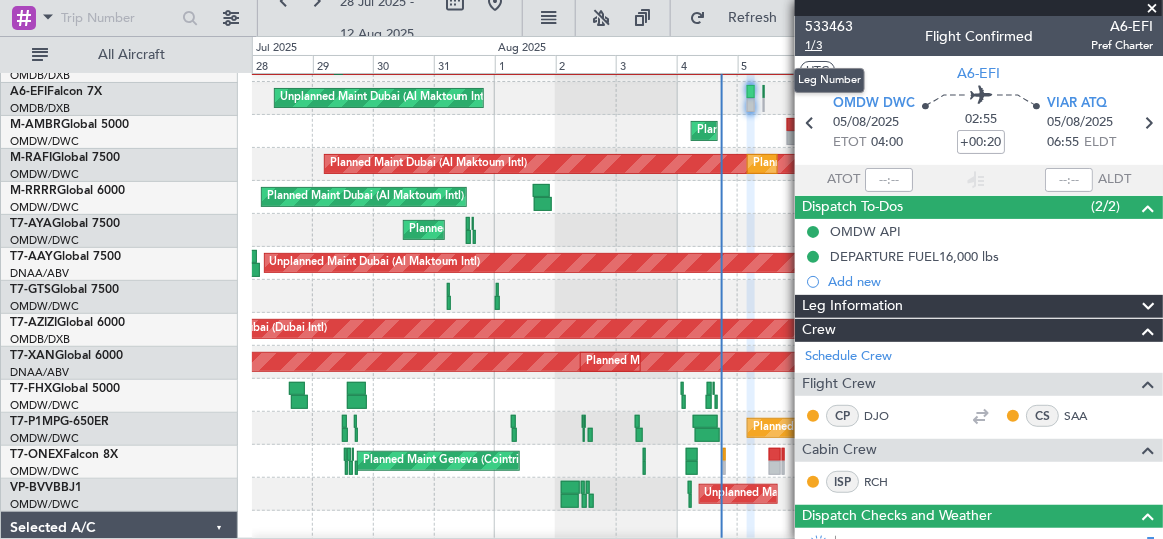 click on "1/3" at bounding box center (829, 45) 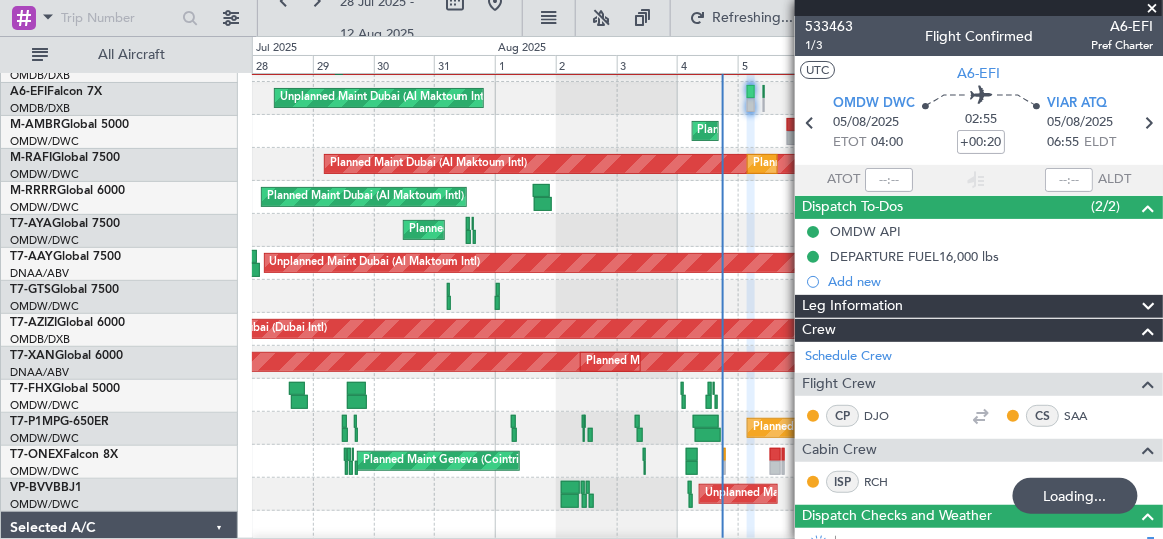 type 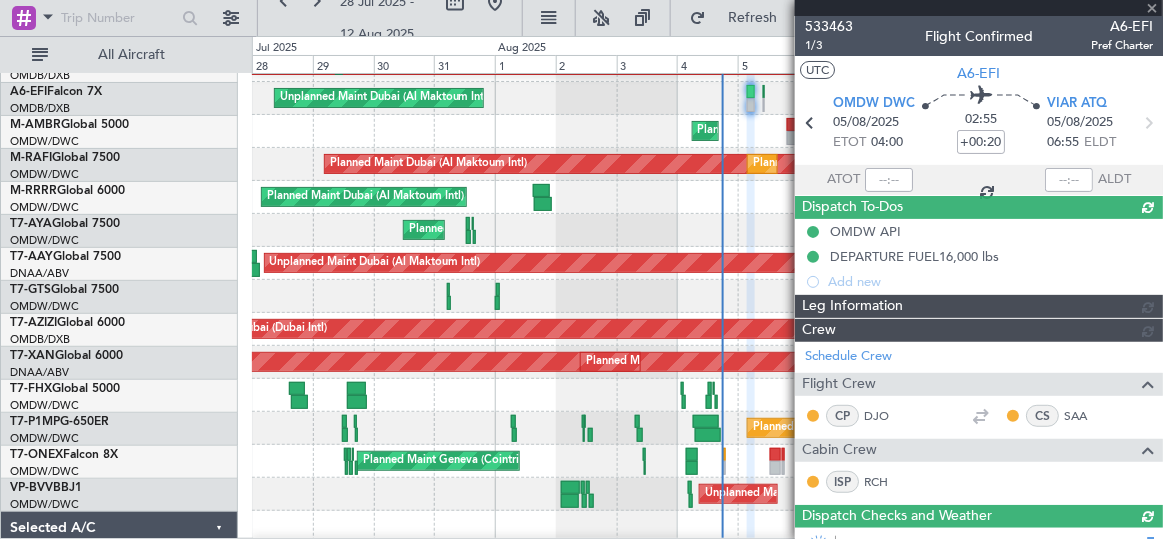 type on "Rohit Roy (ROY)" 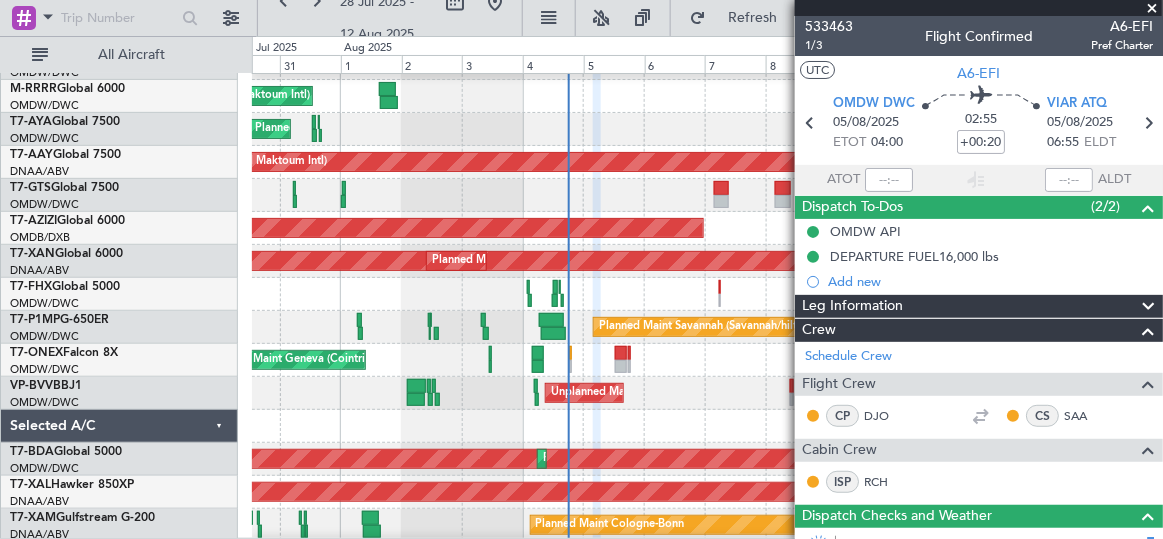 click on "Planned Maint Dubai (Al Maktoum Intl)" 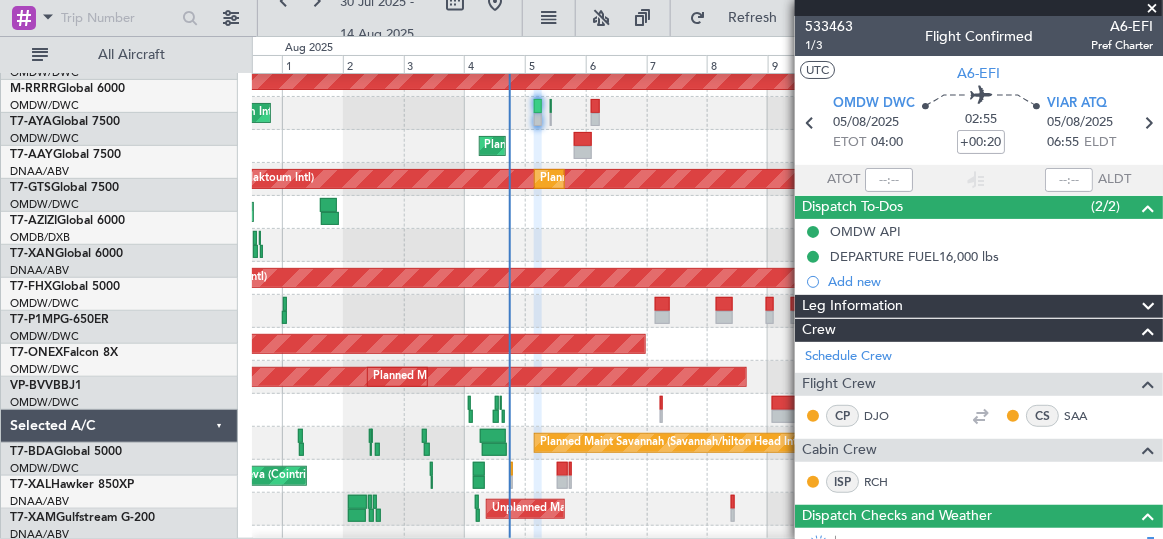 scroll, scrollTop: 70, scrollLeft: 0, axis: vertical 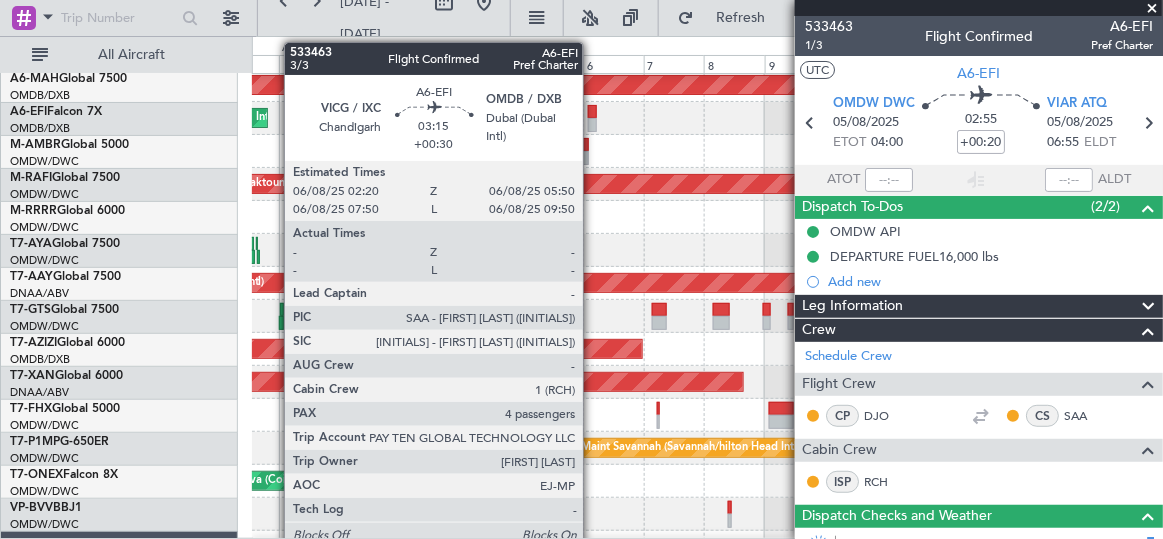 click 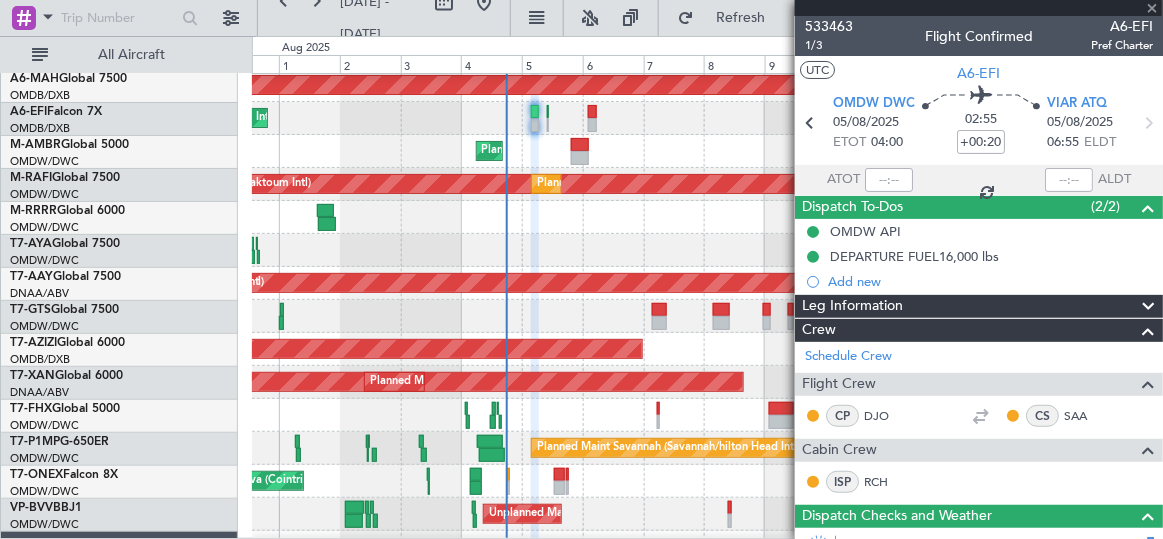 type on "+00:30" 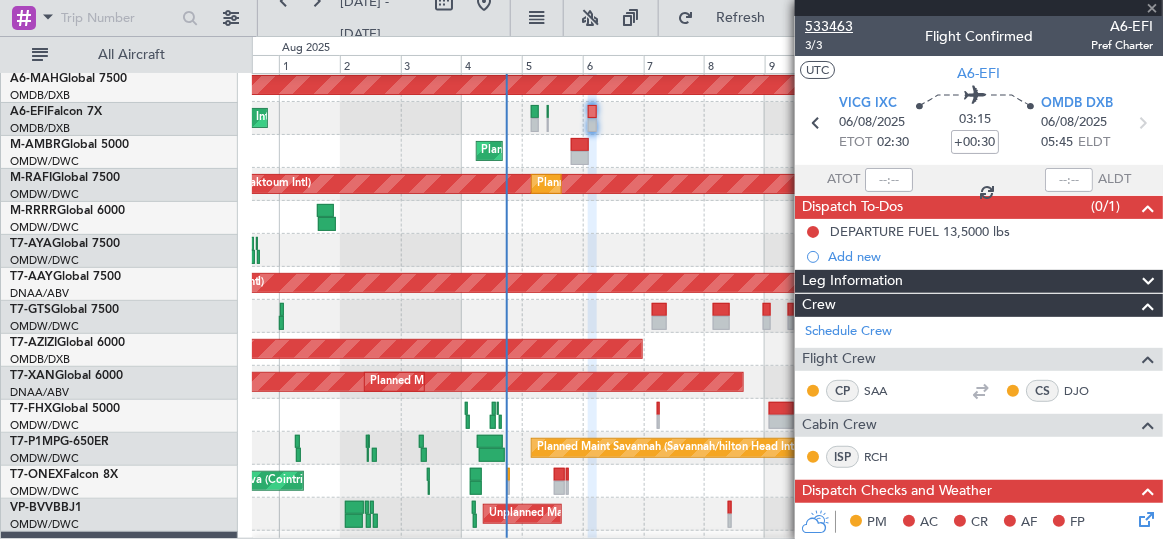 click on "533463" at bounding box center (829, 26) 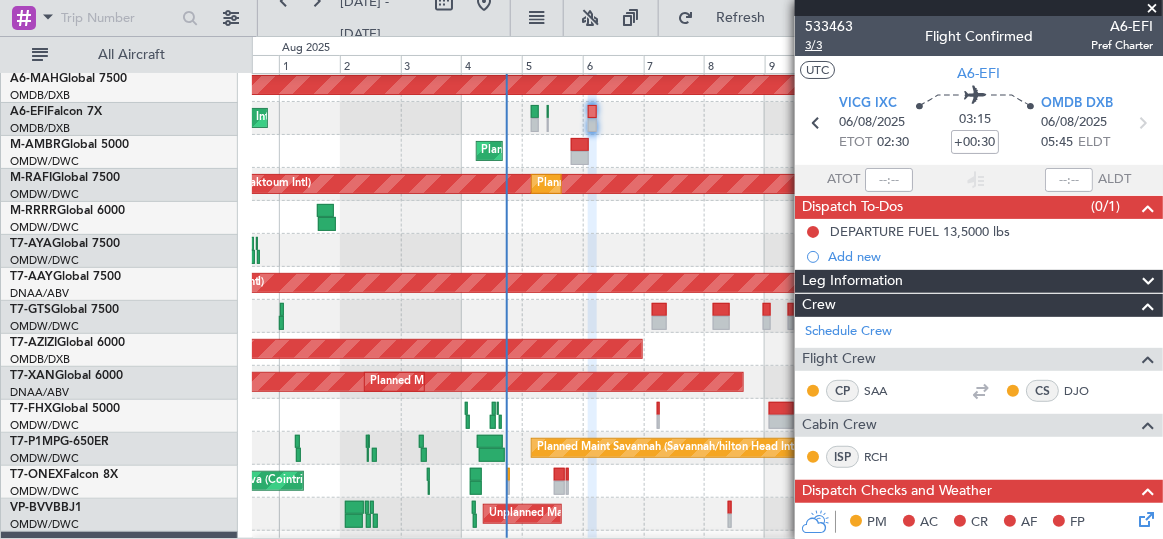 click on "3/3" at bounding box center [829, 45] 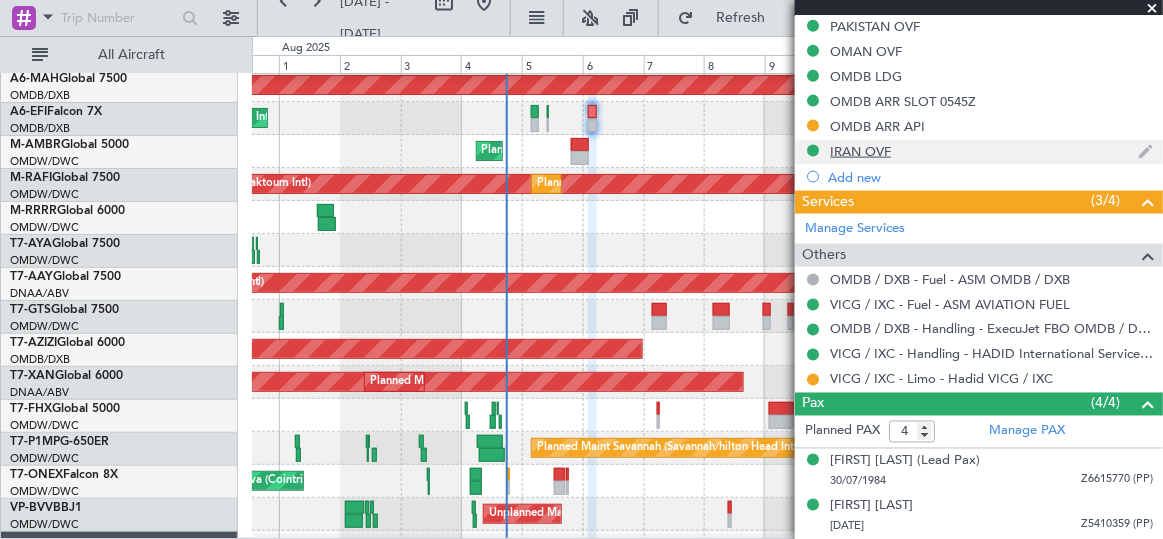 scroll, scrollTop: 417, scrollLeft: 0, axis: vertical 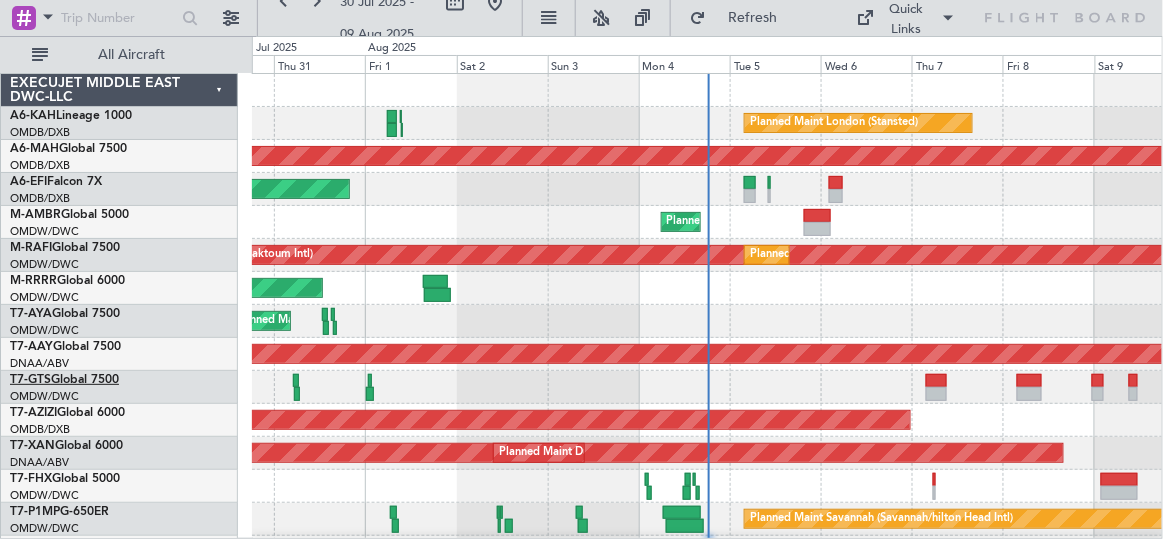 click on "T7-GTS  Global 7500" 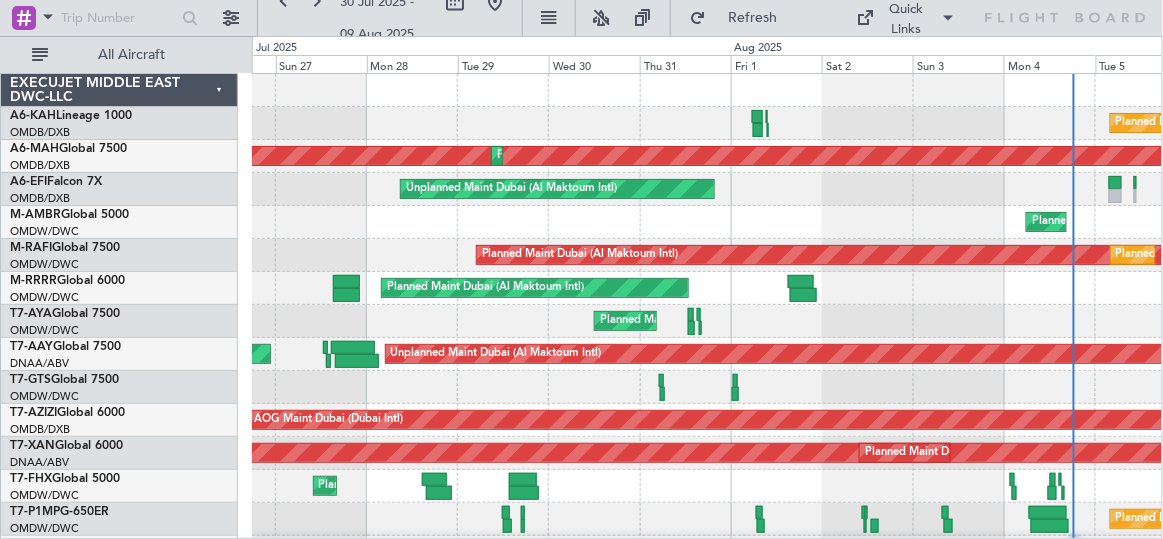click on "Planned Maint [CITY] ([CITY] Intl)
Planned Maint [CITY] ([CITY] Intl)
Planned Maint [CITY] ([CITY] Intl)
Planned Maint [CITY] ([CITY] Intl)
Unplanned Maint [CITY] ([CITY] Intl)
Planned Maint [CITY] ([CITY] Intl)
Planned Maint [CITY] ([CITY] Intl)
Planned Maint [CITY] ([CITY] Intl)
Planned Maint [CITY] ([CITY] Intl)
Planned Maint [CITY] ([CITY] Intl)
Planned Maint [CITY] ([CITY] Intl)
Planned Maint [CITY] ([CITY] Intl)
Planned Maint [CITY] ([CITY] Intl)
Unplanned Maint [CITY] ([CITY] Intl)
Planned Maint [CITY] ([CITY] Intl)
AOG Maint [CITY] ([CITY] Intl)
Planned Maint [CITY] ([CITY] Intl)
Unplanned Maint [CITY] ([CITY] Intl)
Planned Maint [CITY] ([CITY] Intl)" 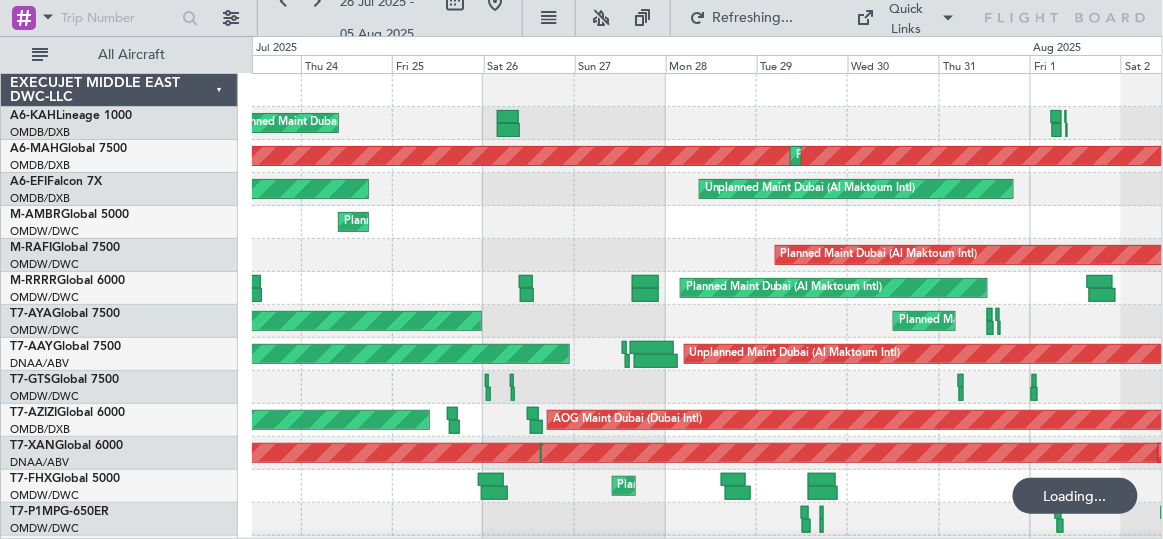 click on "Planned Maint [CITY] ([CITY] Intl)
Planned Maint [CITY] ([CITY] Intl)
Planned Maint [CITY] ([CITY] Intl)
Planned Maint [CITY] ([CITY] Intl)
Unplanned Maint [CITY] ([CITY] Intl)
Planned Maint [CITY] ([CITY] Intl)
Planned Maint [CITY] ([CITY] Intl)
Planned Maint [CITY] ([CITY] Intl)
Planned Maint [CITY] ([CITY] Intl)
Planned Maint [CITY] ([CITY] Intl)
Planned Maint [CITY] ([CITY] Intl)
Planned Maint [CITY] ([CITY] Intl)
Planned Maint [CITY] ([CITY] Intl)
Unplanned Maint [CITY] ([CITY] Intl)
Planned Maint [CITY] ([CITY] Intl)
AOG Maint [CITY] ([CITY] Intl)
Planned Maint [CITY] ([CITY] Intl)
Unplanned Maint [CITY] ([CITY] Intl)
Planned Maint [CITY] ([CITY] Intl)" 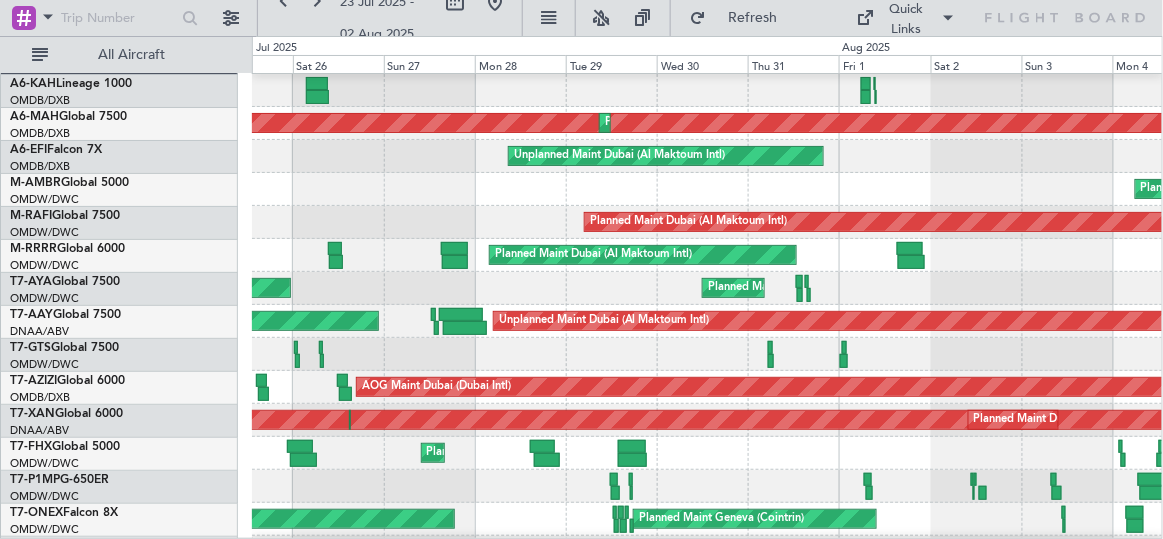 scroll, scrollTop: 33, scrollLeft: 0, axis: vertical 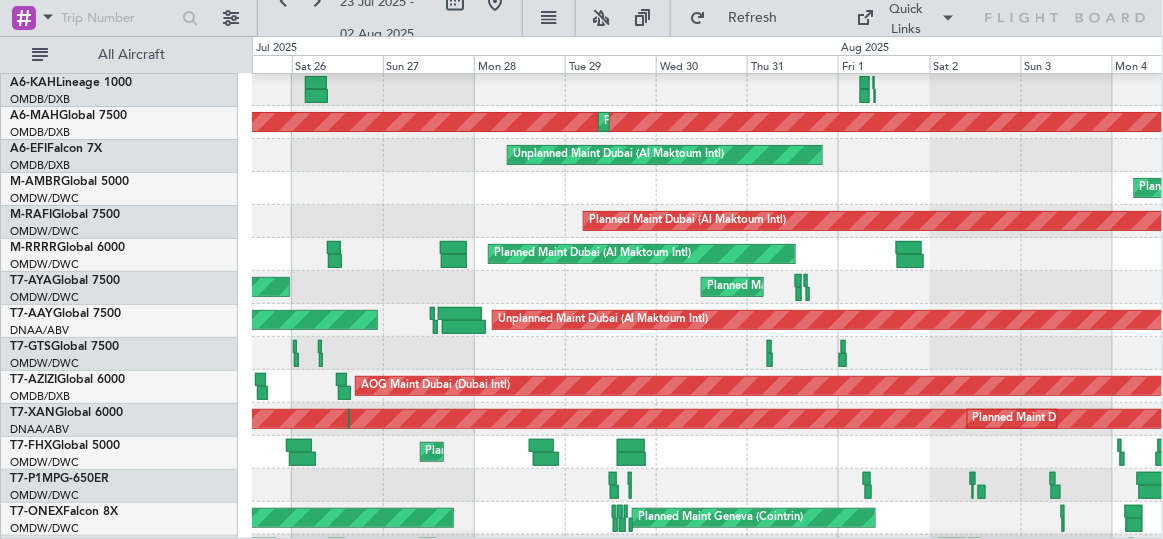 click on "Planned Maint London (Biggin Hill)
Planned Maint London (Biggin Hill)" 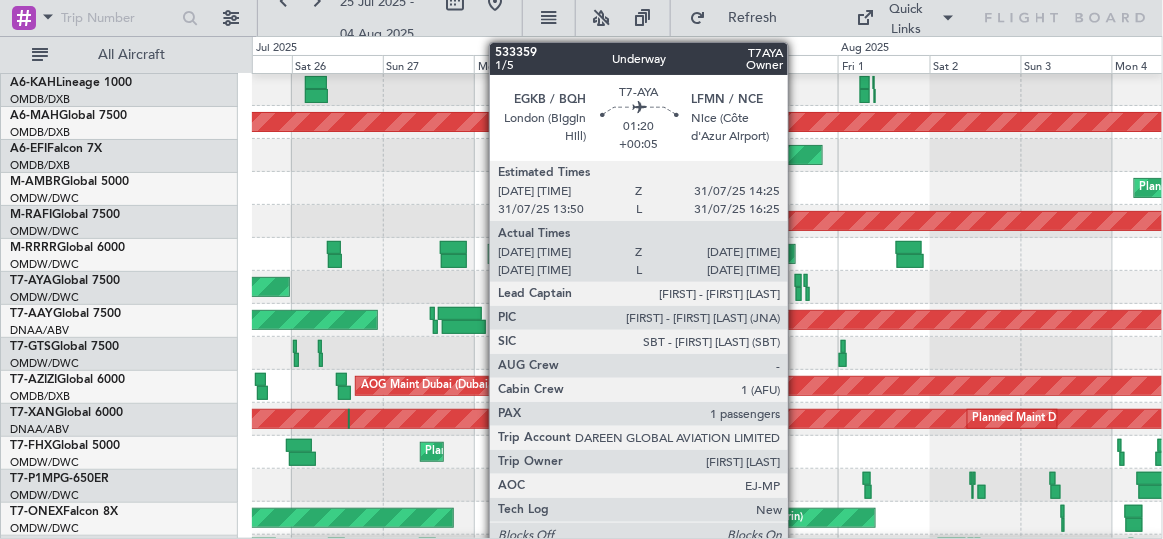 click 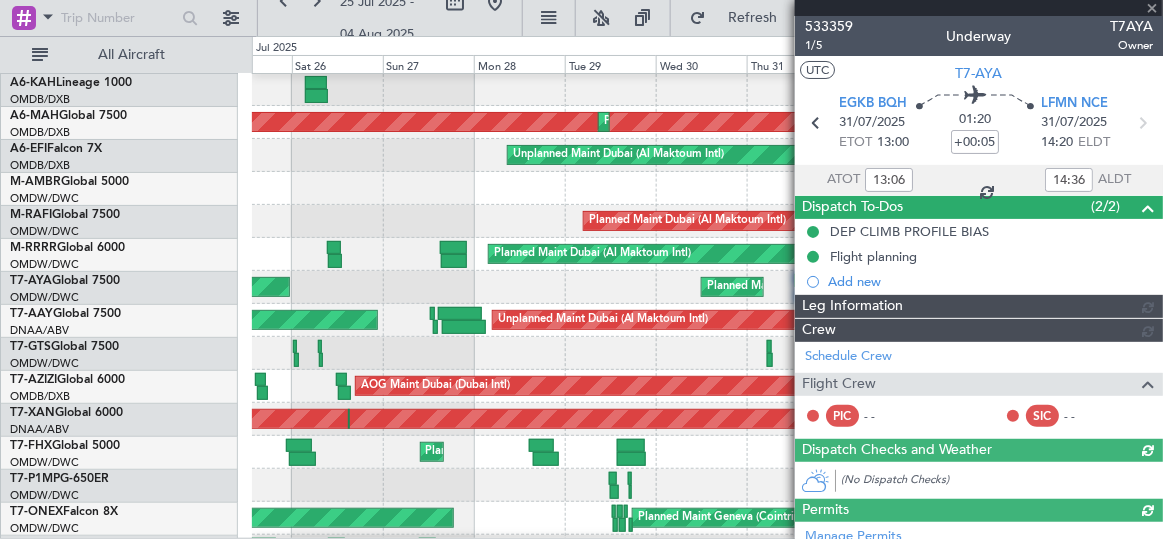 type on "[FIRST] [LAST] (DHF)" 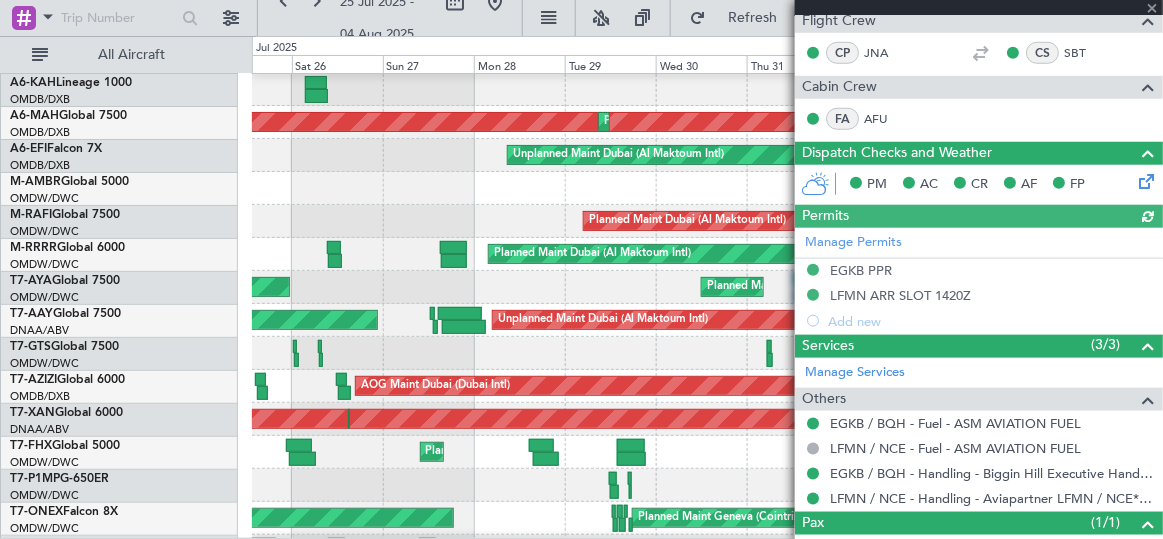 scroll, scrollTop: 430, scrollLeft: 0, axis: vertical 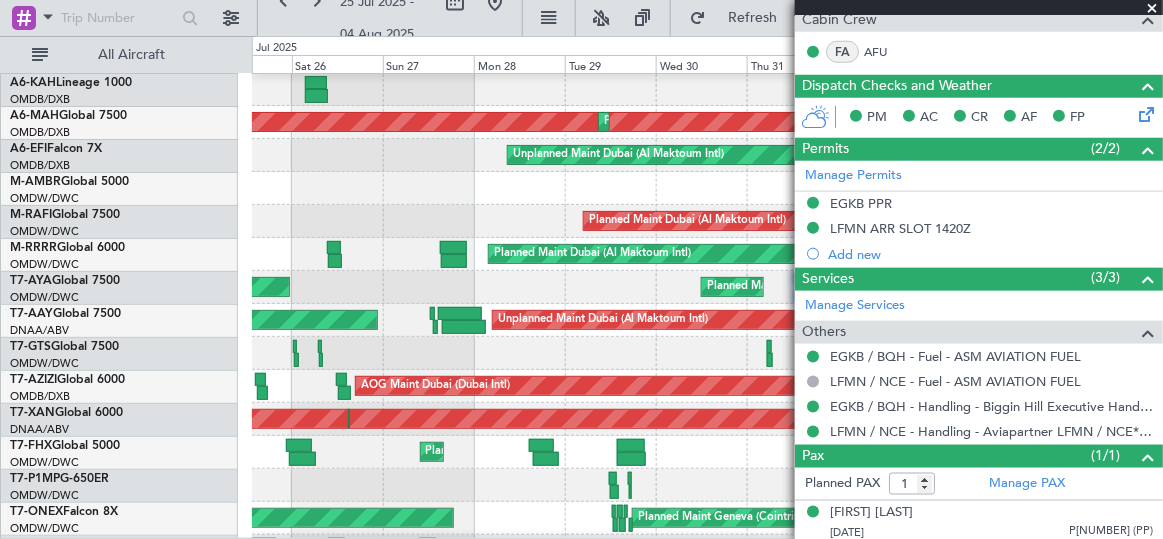 click 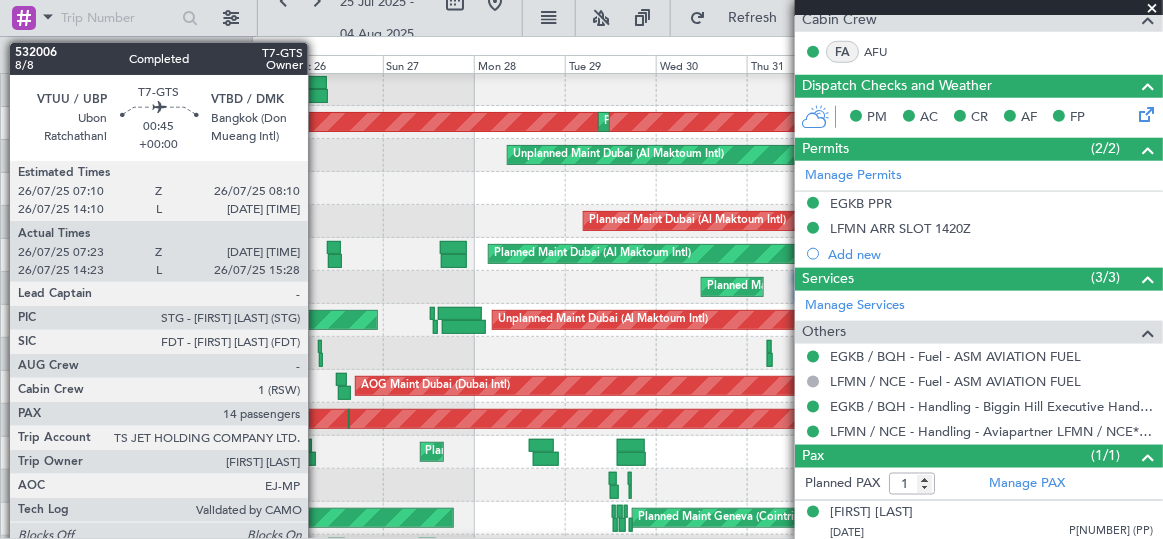 click 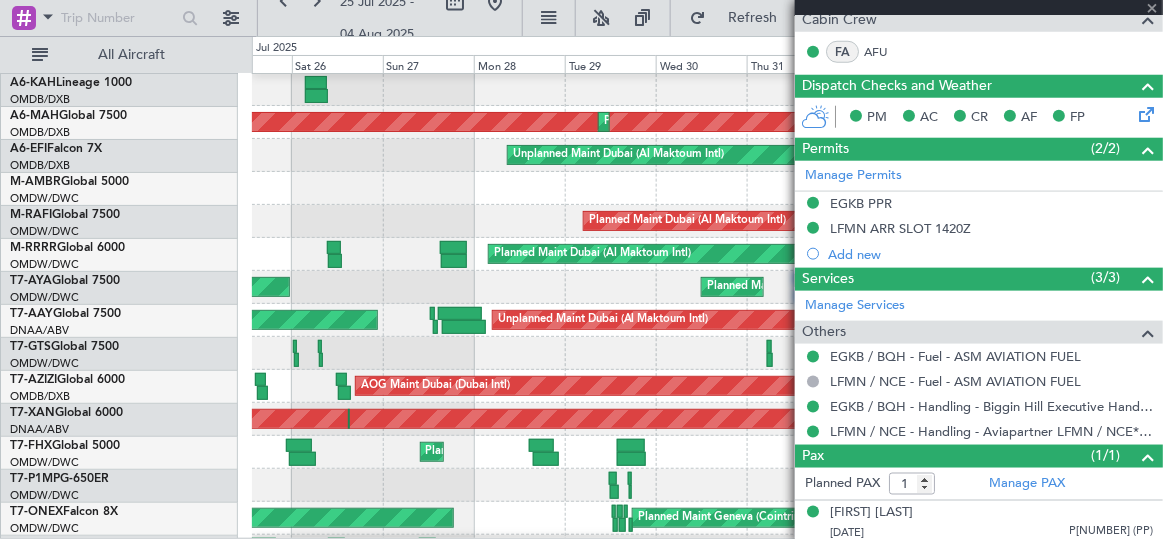 type 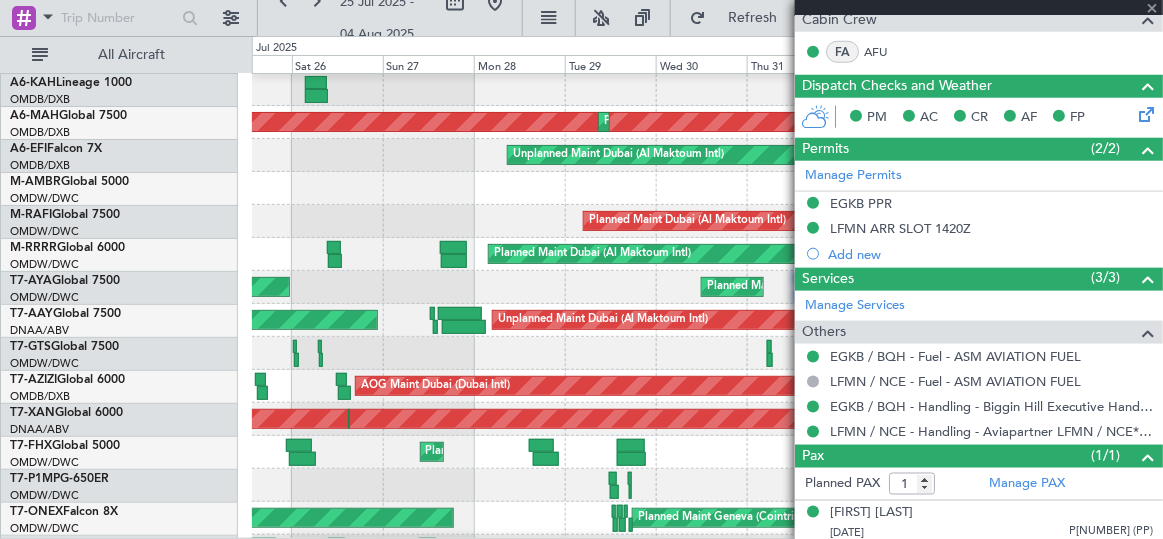type on "07:33" 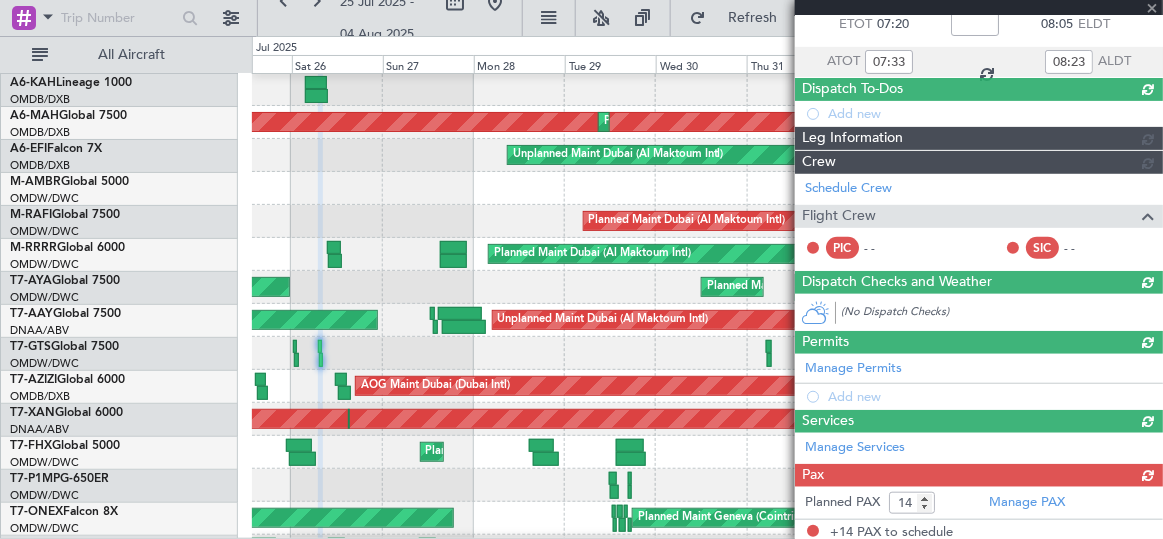 scroll, scrollTop: 455, scrollLeft: 0, axis: vertical 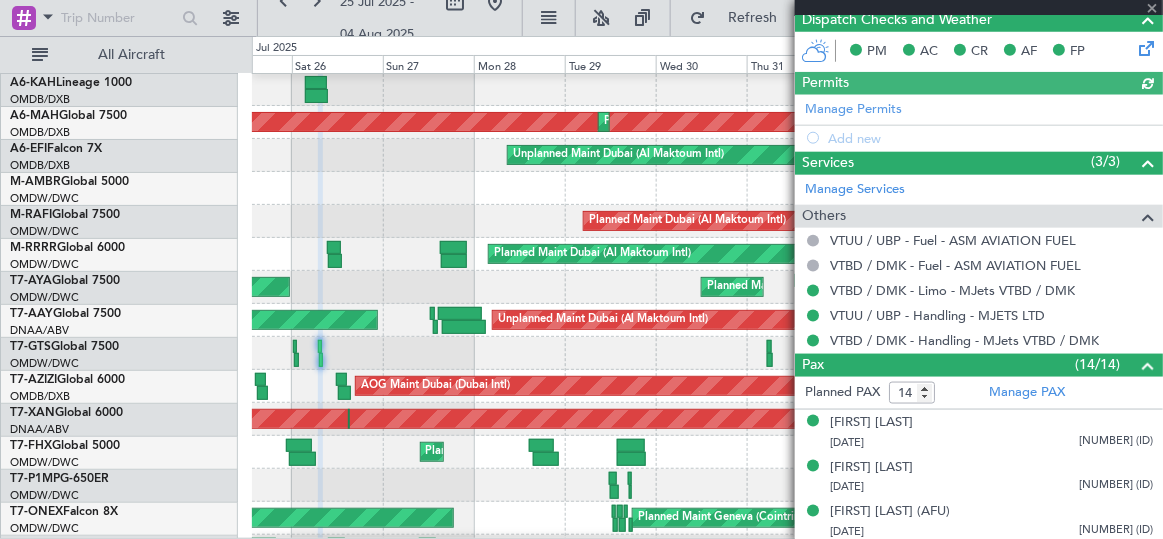 type on "[FIRST] [LAST] (ANI)" 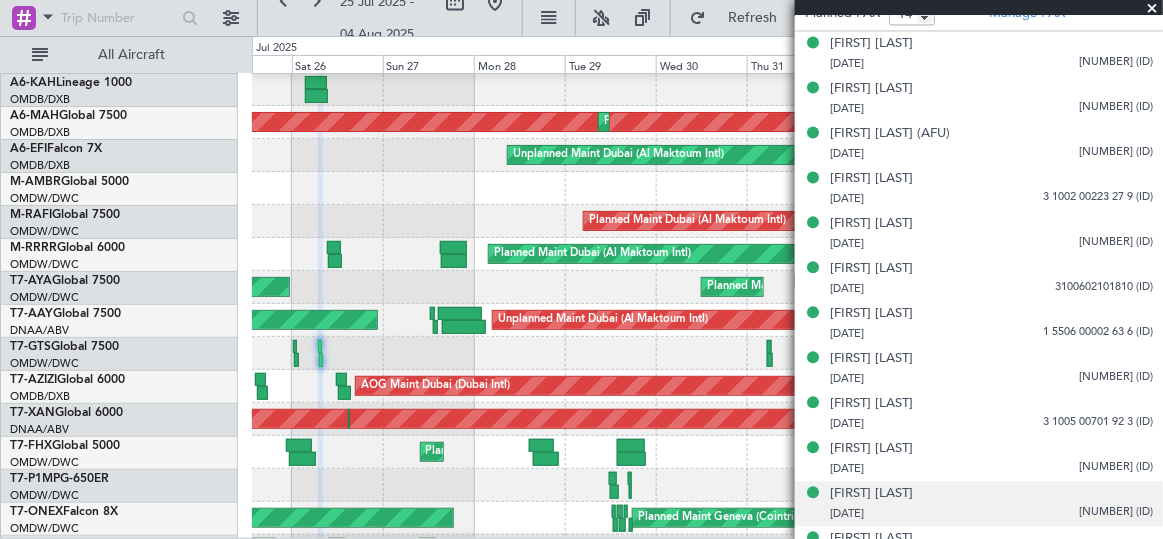 scroll, scrollTop: 974, scrollLeft: 0, axis: vertical 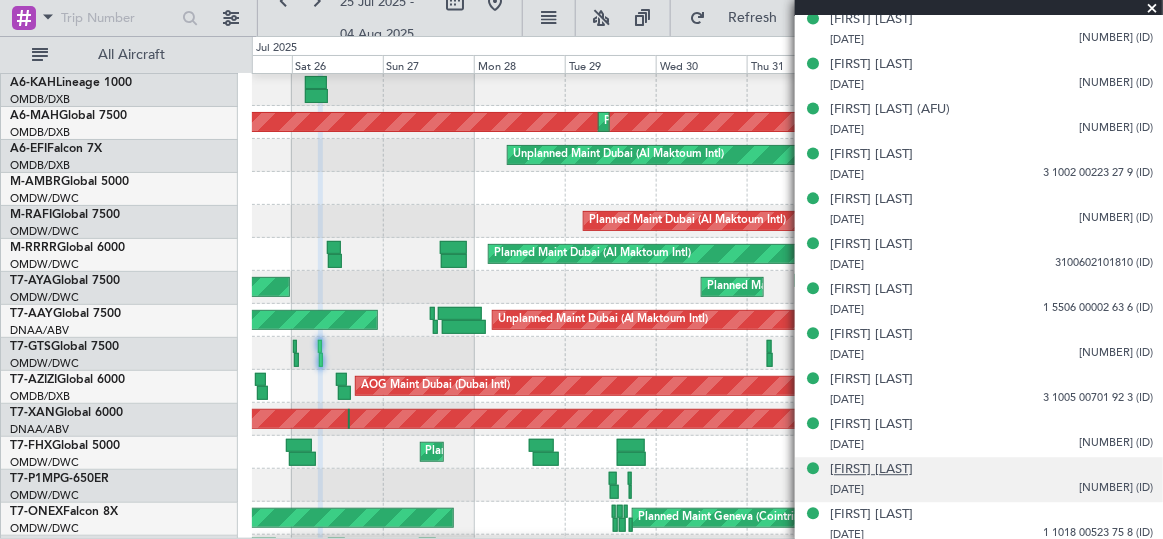 click on "[FIRST] [LAST]" 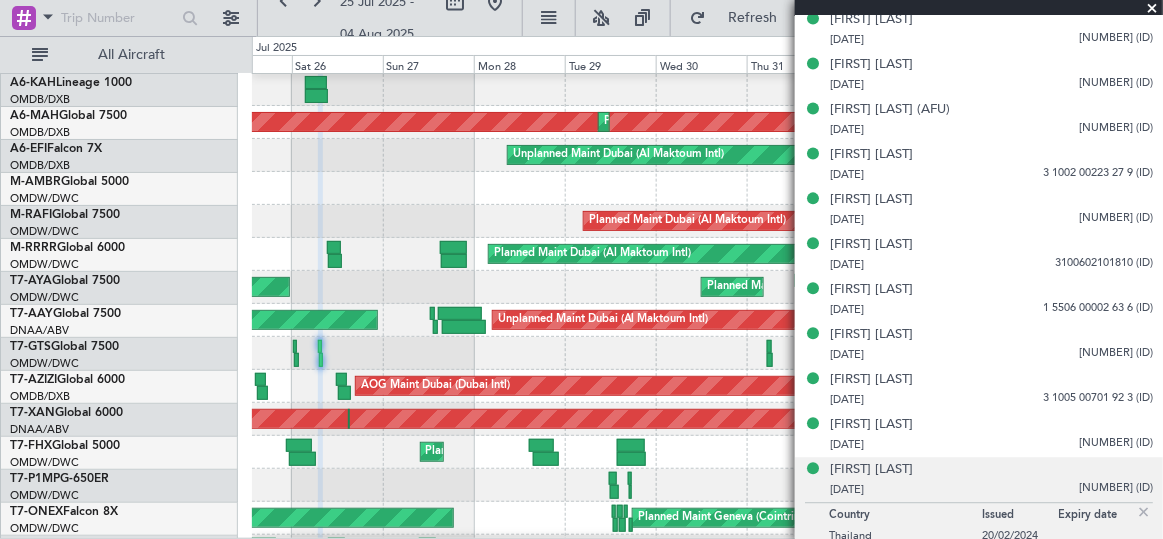 click at bounding box center (1153, 9) 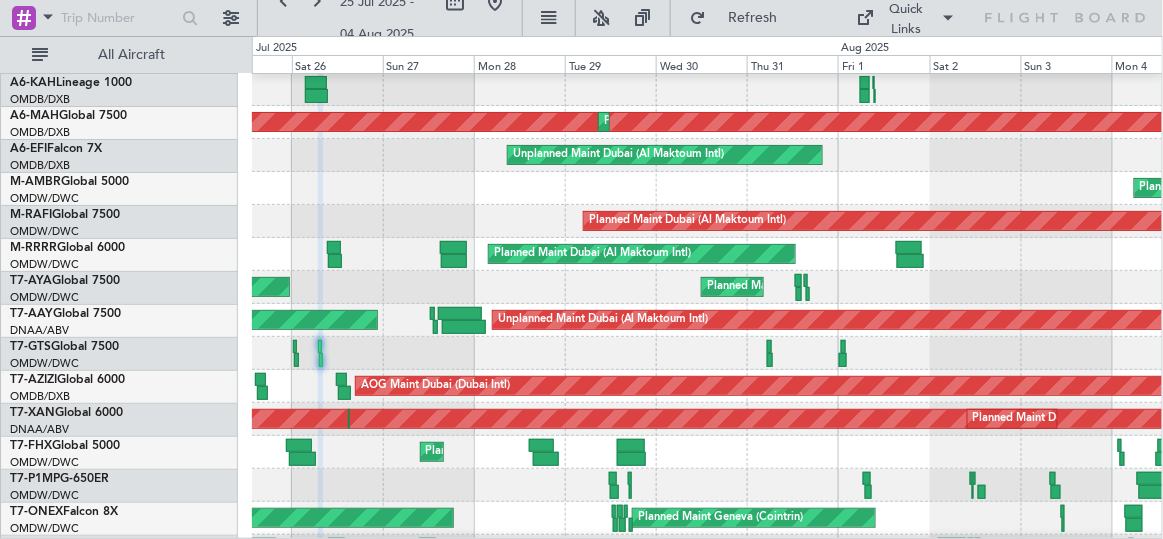 type on "0" 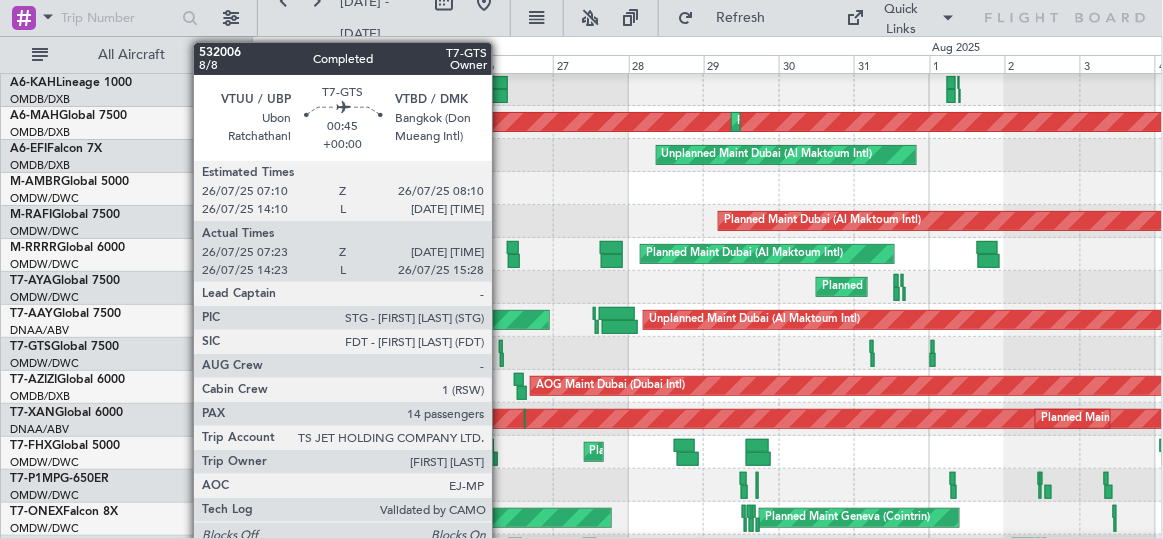 click 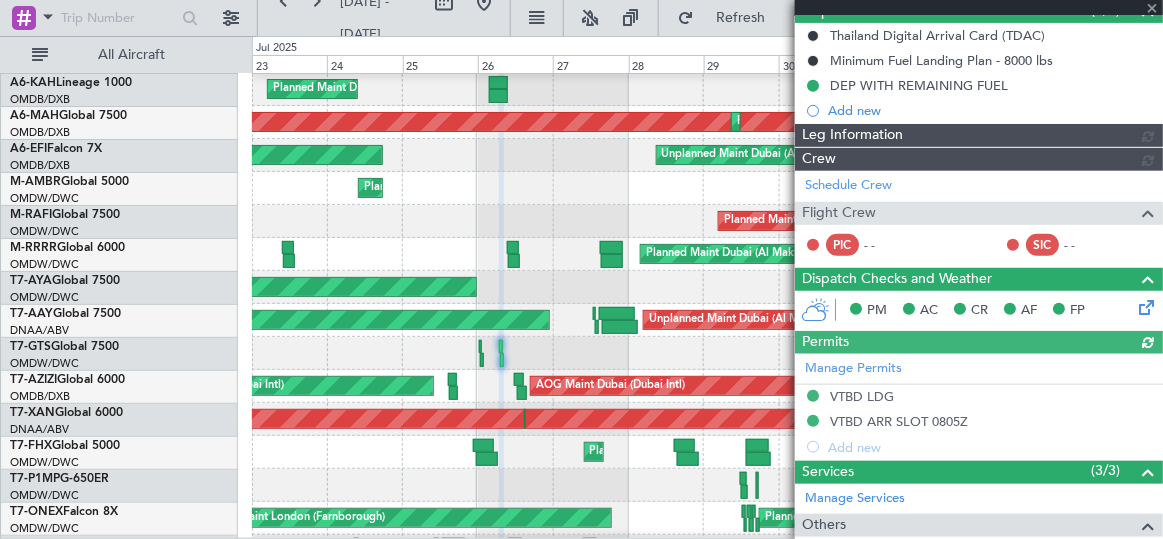 type on "[FIRST] [LAST] (ANI)" 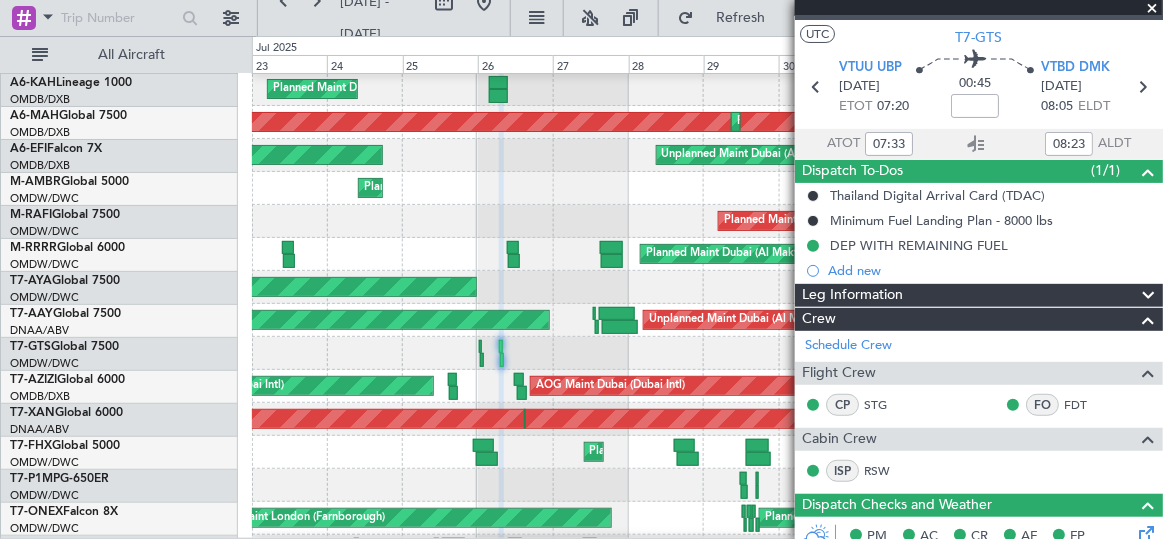 scroll, scrollTop: 0, scrollLeft: 0, axis: both 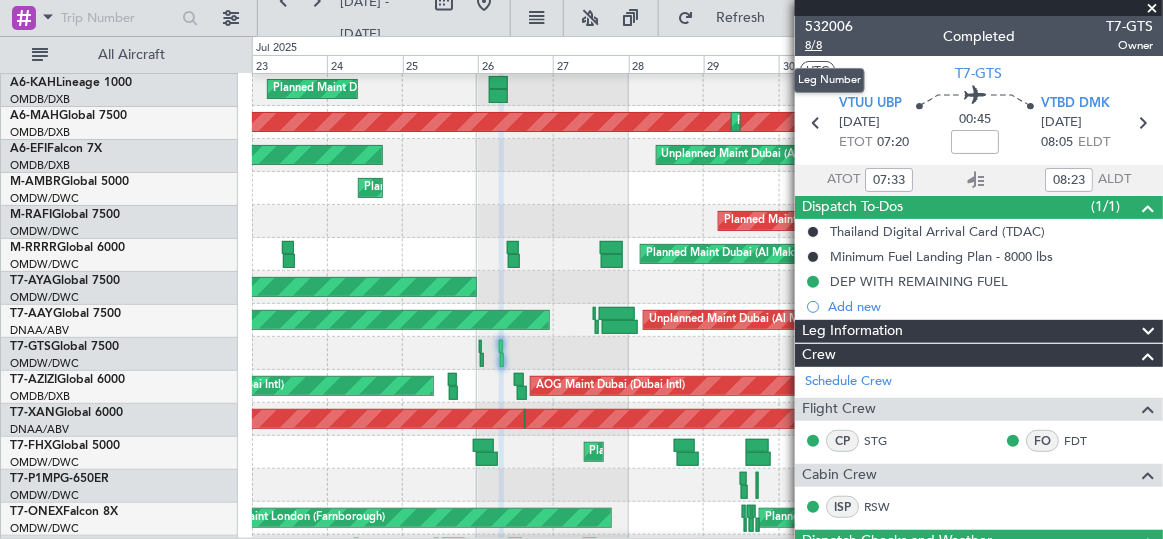 click on "8/8" at bounding box center [829, 45] 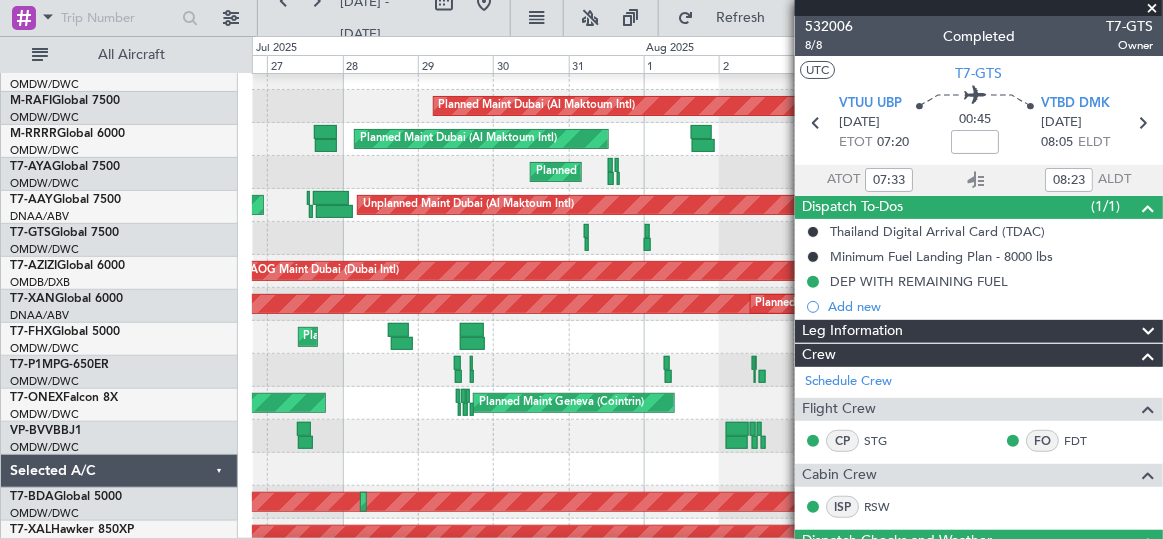 click 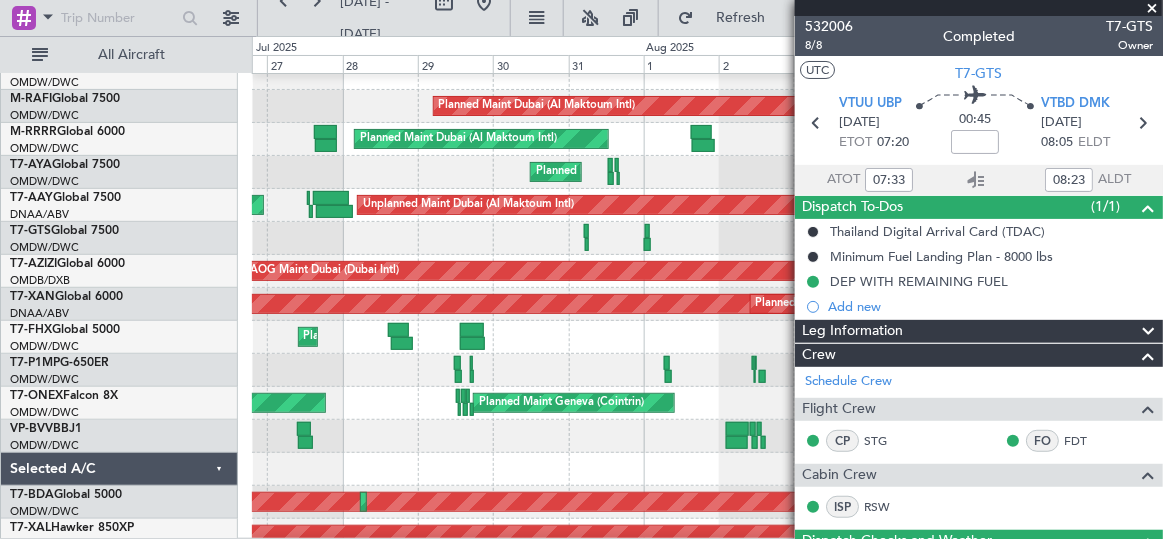 click at bounding box center [1153, 9] 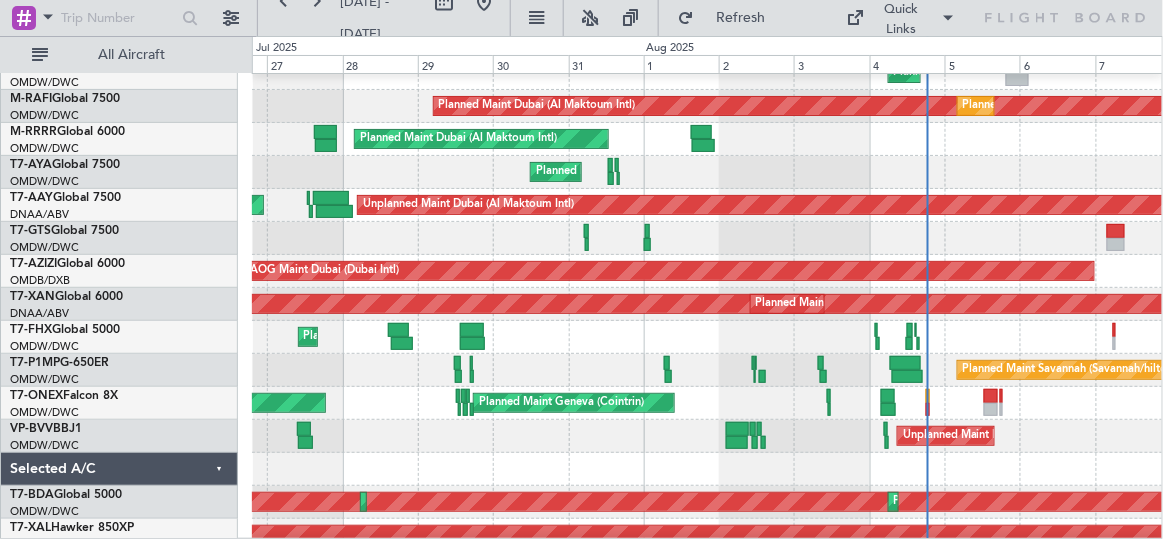 type on "0" 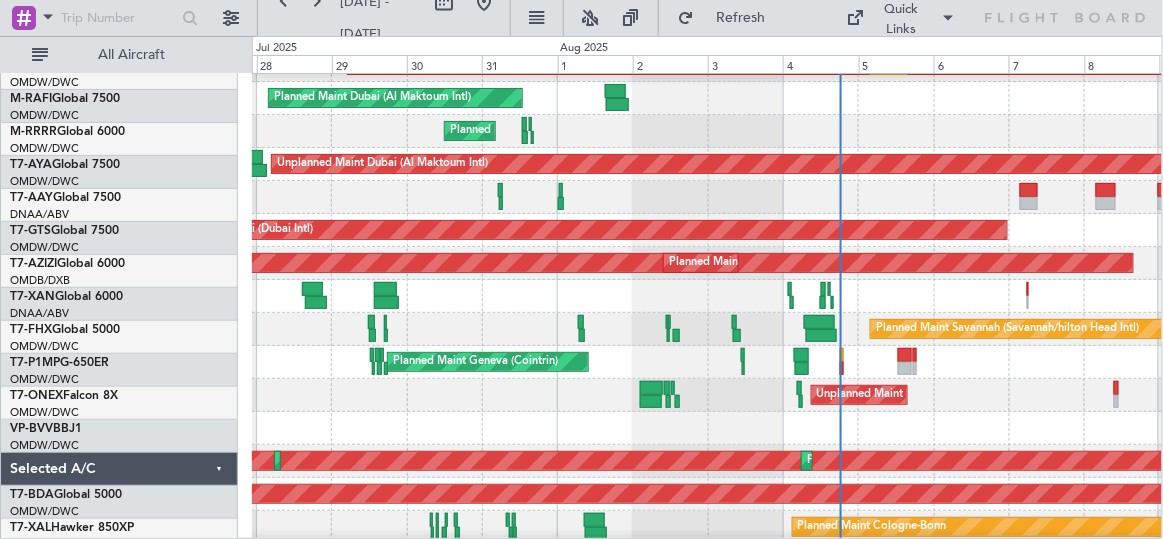 scroll, scrollTop: 226, scrollLeft: 0, axis: vertical 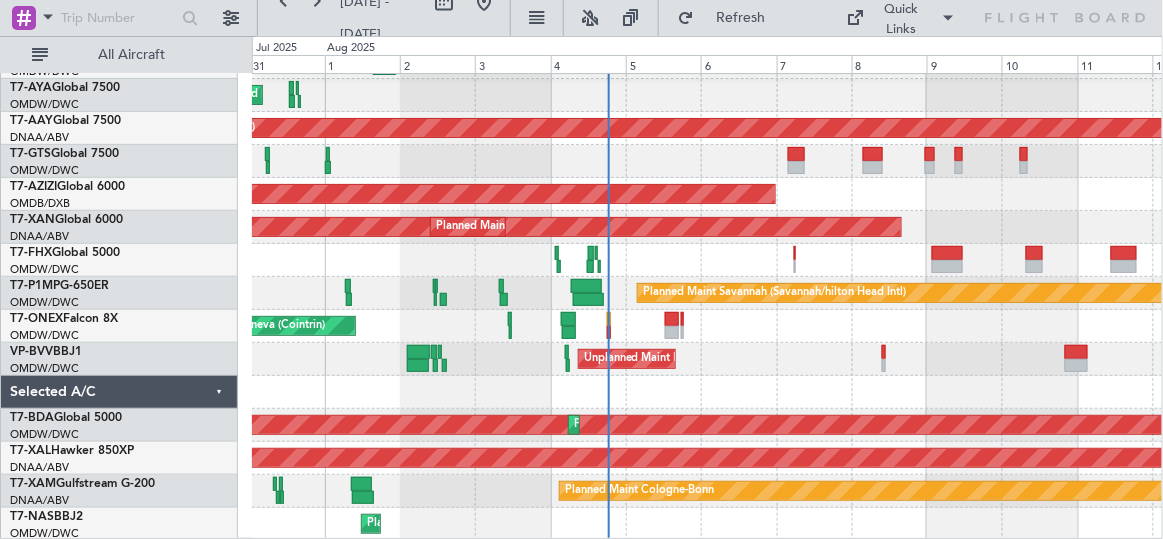 click 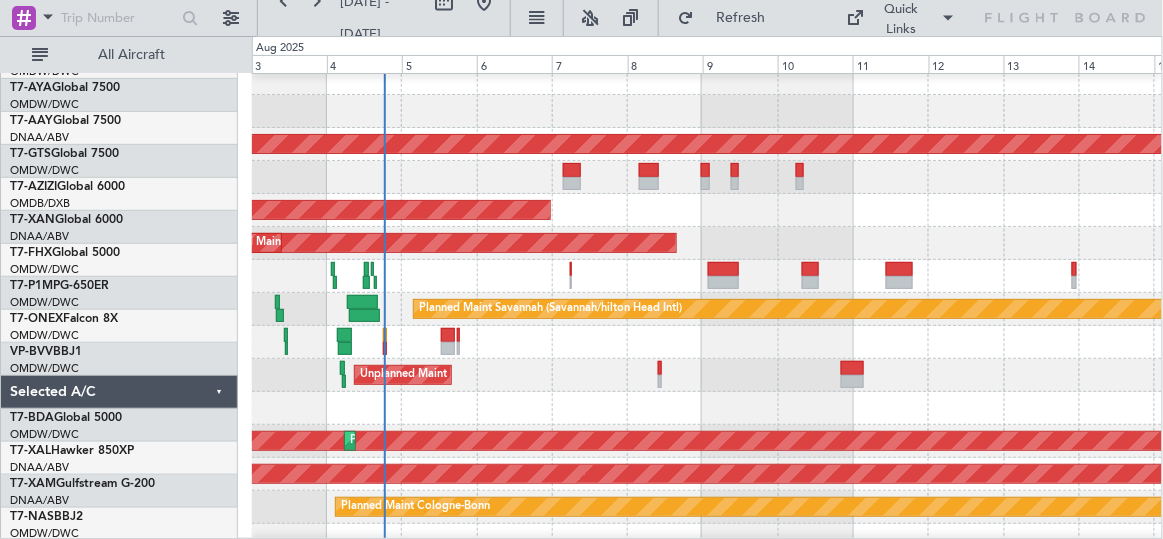 scroll, scrollTop: 210, scrollLeft: 0, axis: vertical 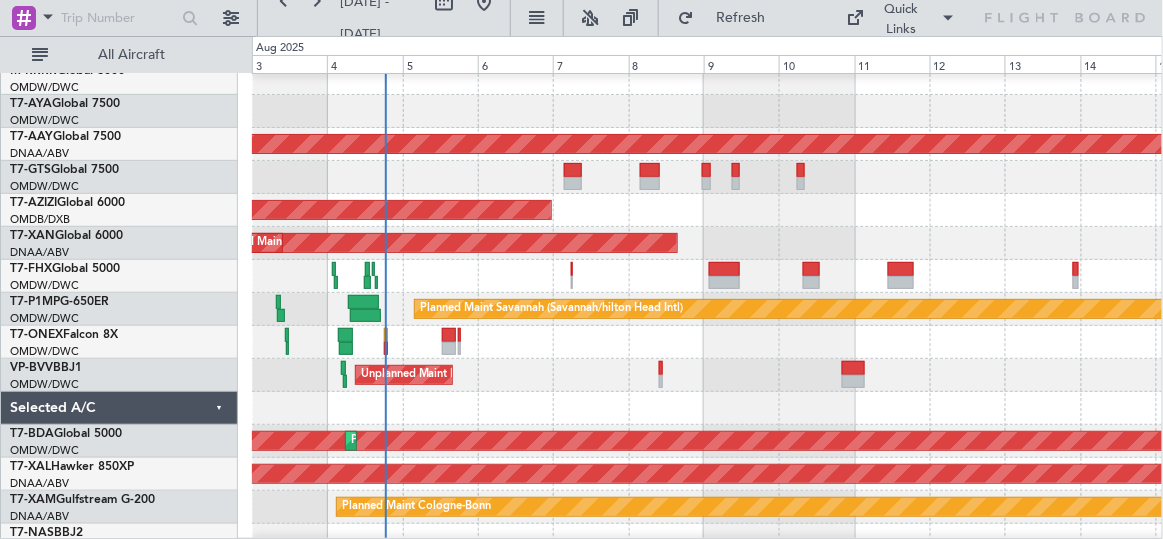 click 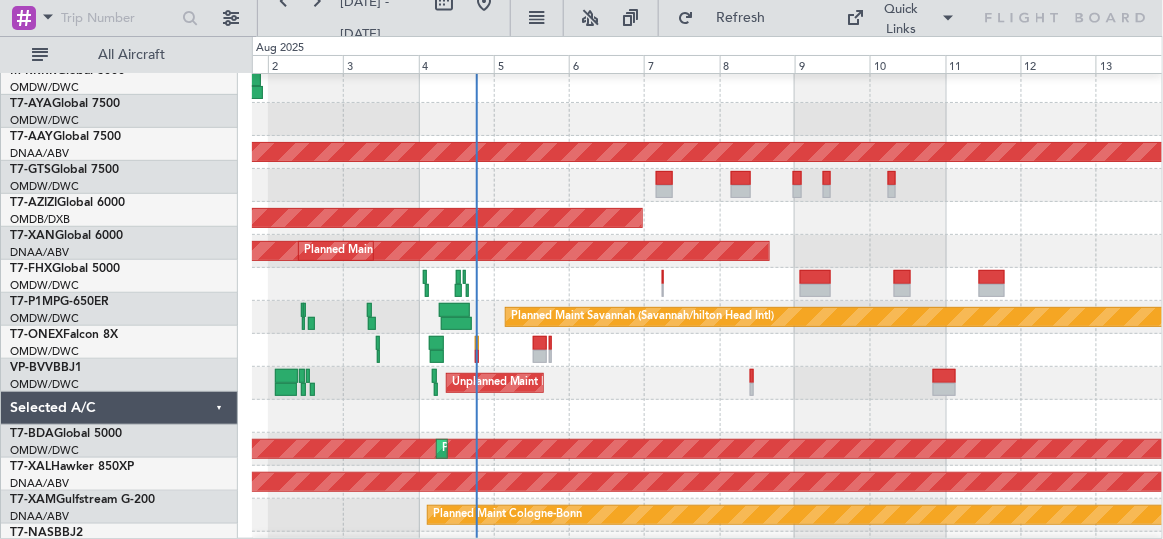 scroll, scrollTop: 194, scrollLeft: 0, axis: vertical 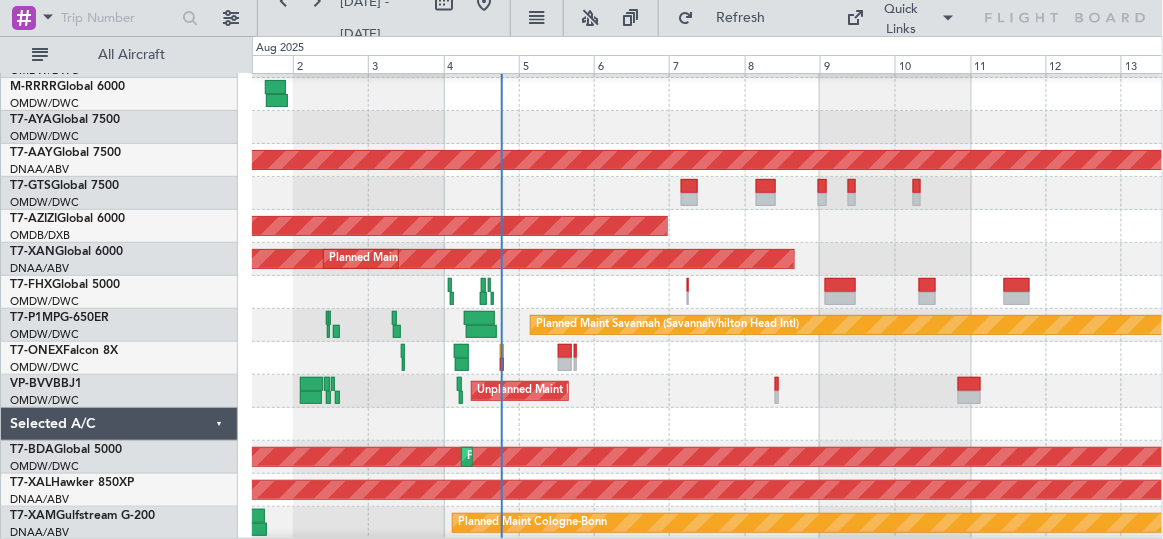 click 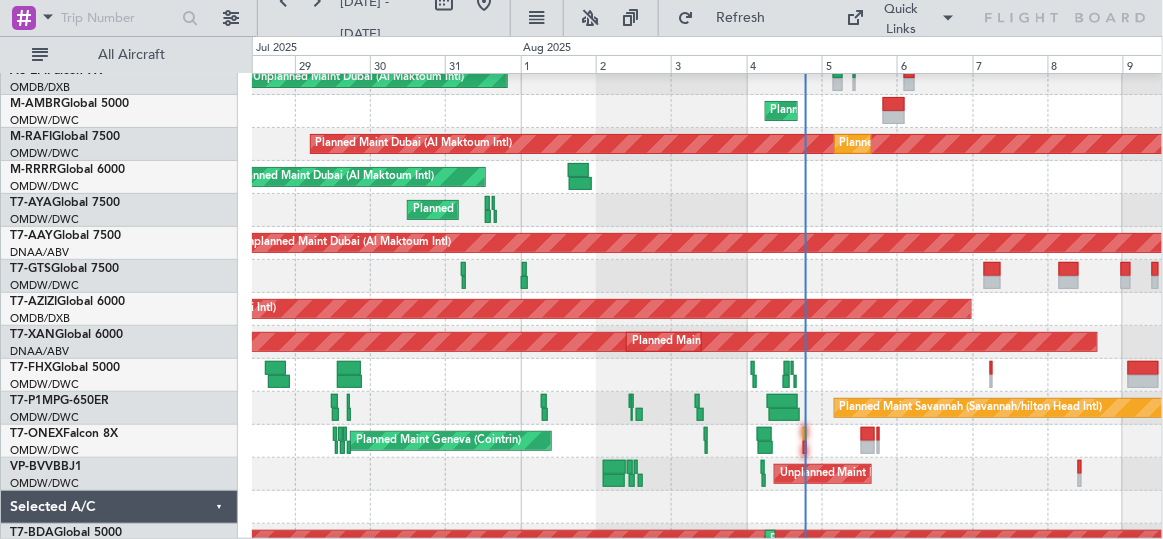 click on "Planned Maint Dubai (Al Maktoum Intl)" 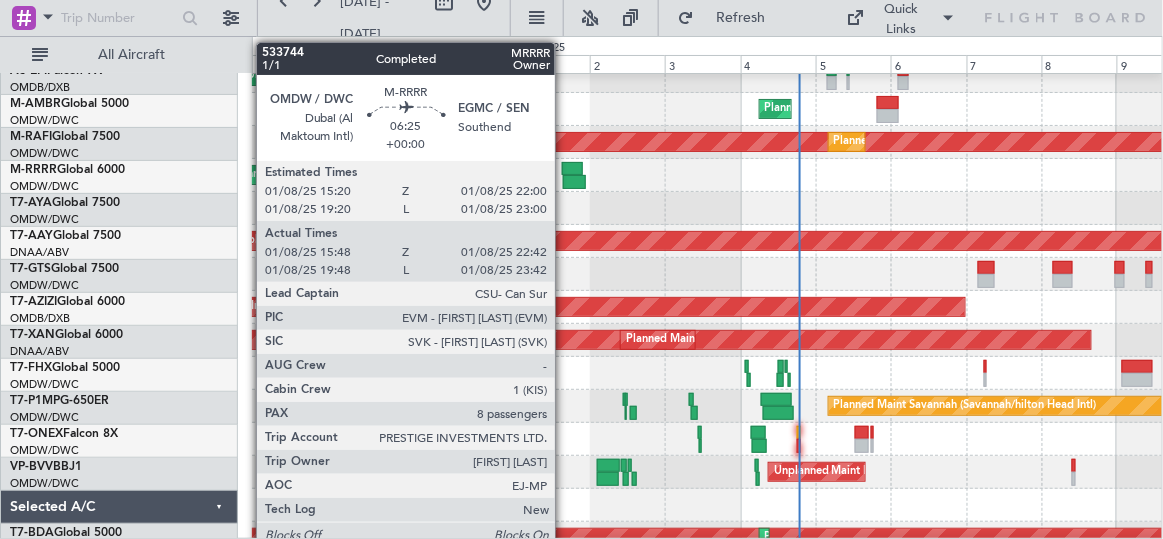 scroll, scrollTop: 112, scrollLeft: 0, axis: vertical 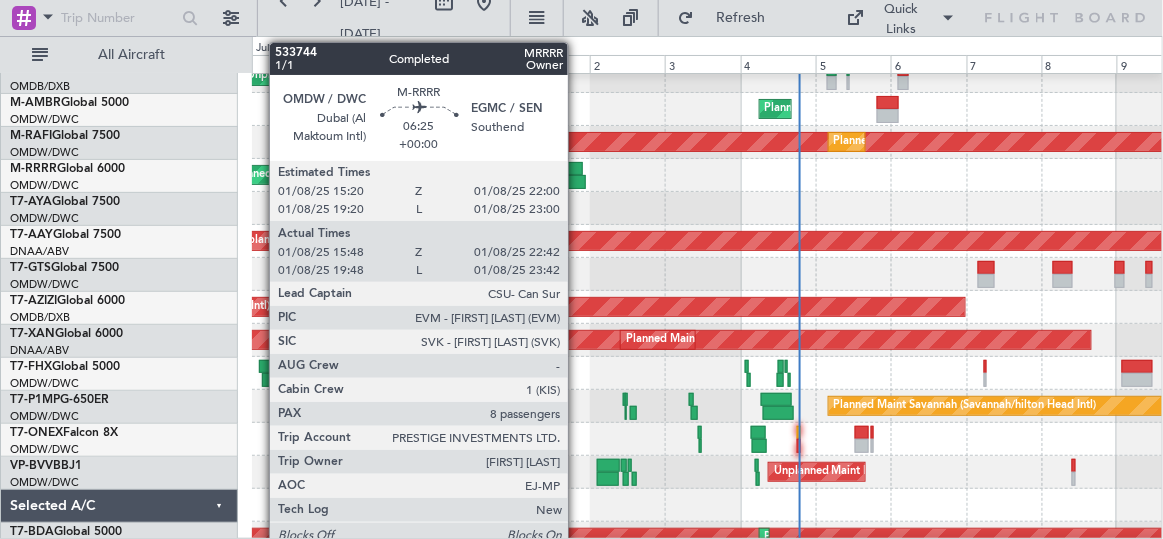 click 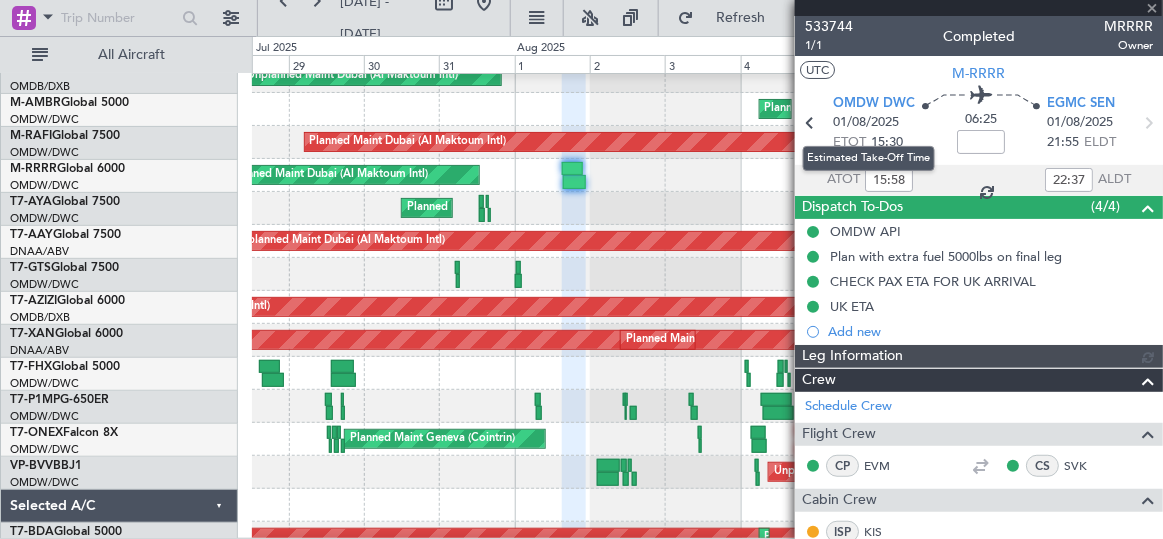 type on "[FIRST] [LAST] (DHF)" 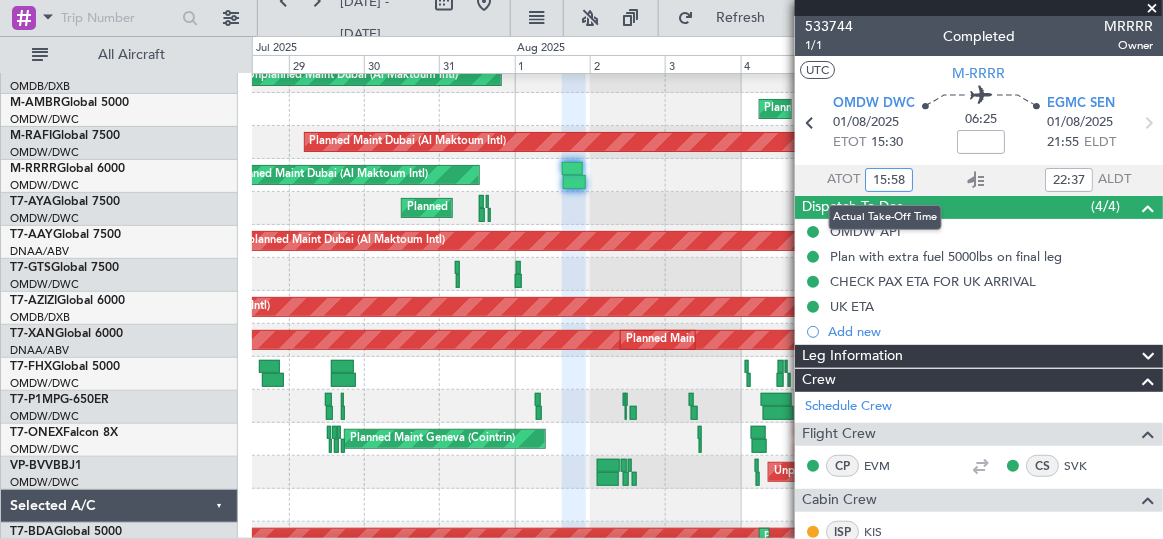 click on "15:58" at bounding box center (889, 180) 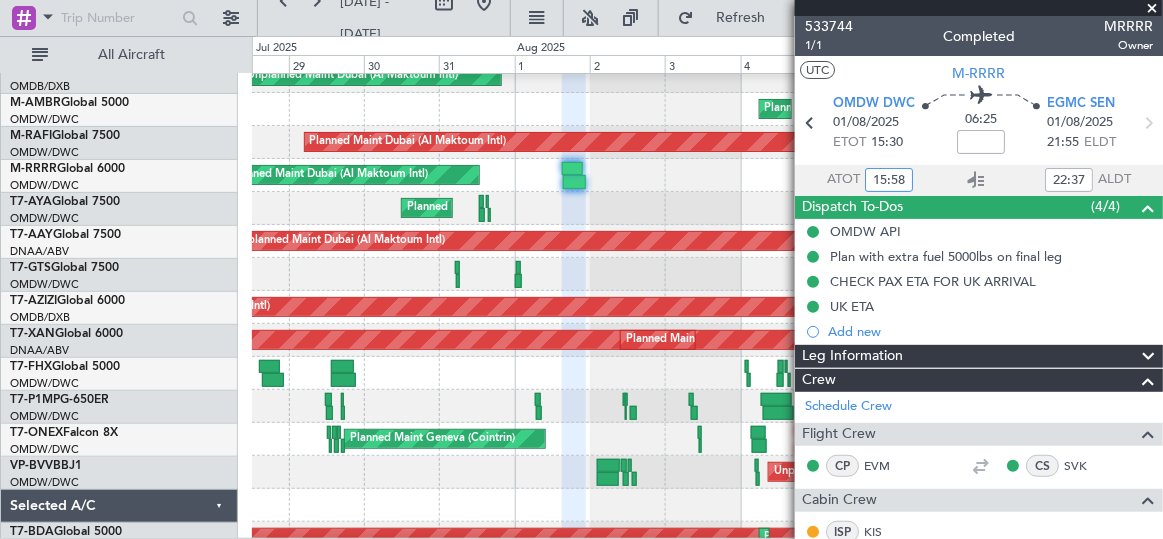 type on "19:58" 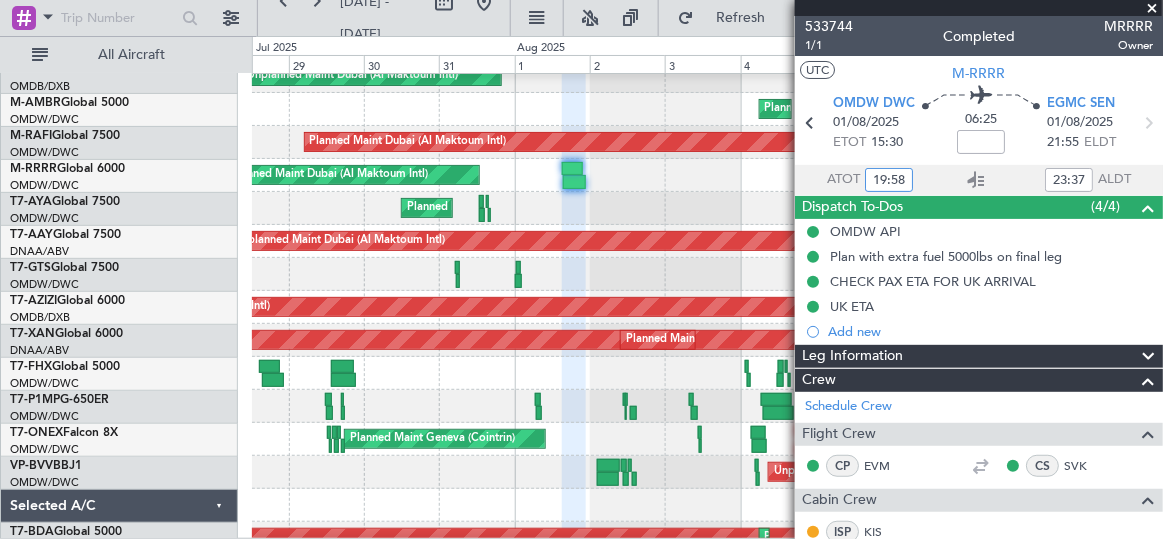 type on "15:58" 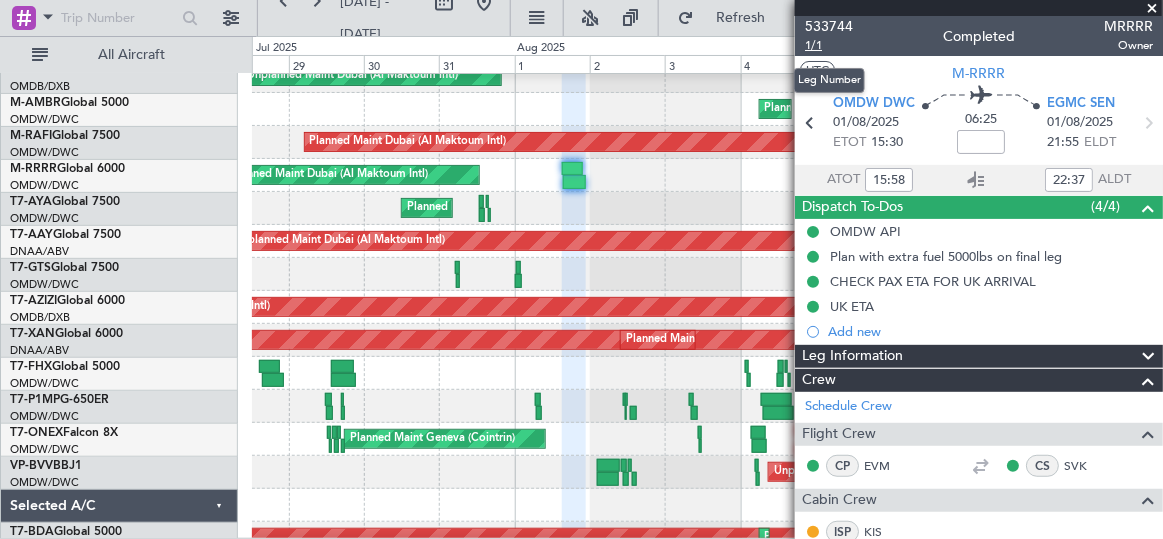 click on "1/1" at bounding box center (829, 45) 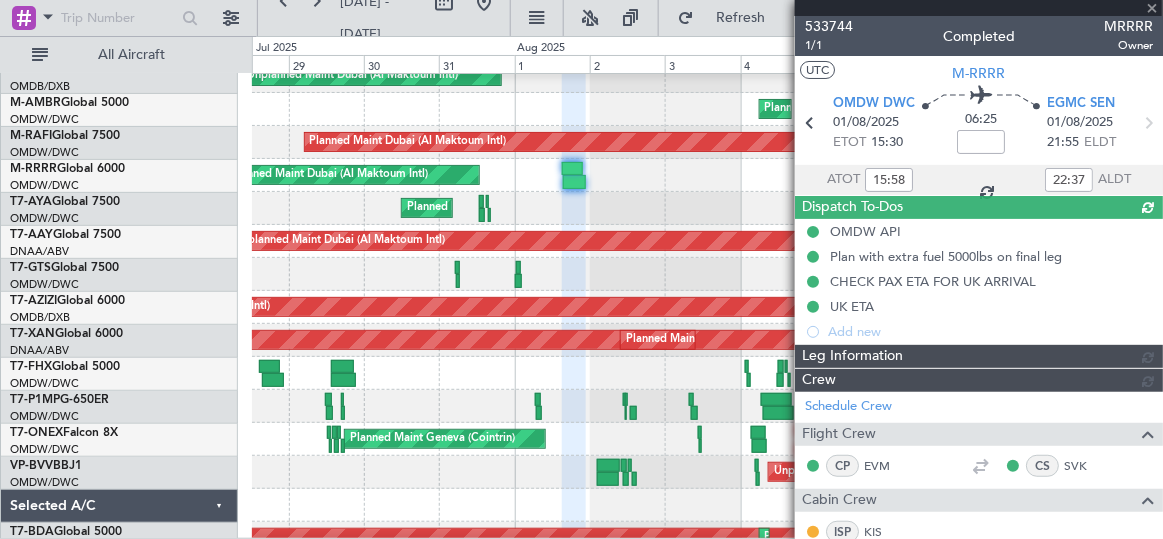 type 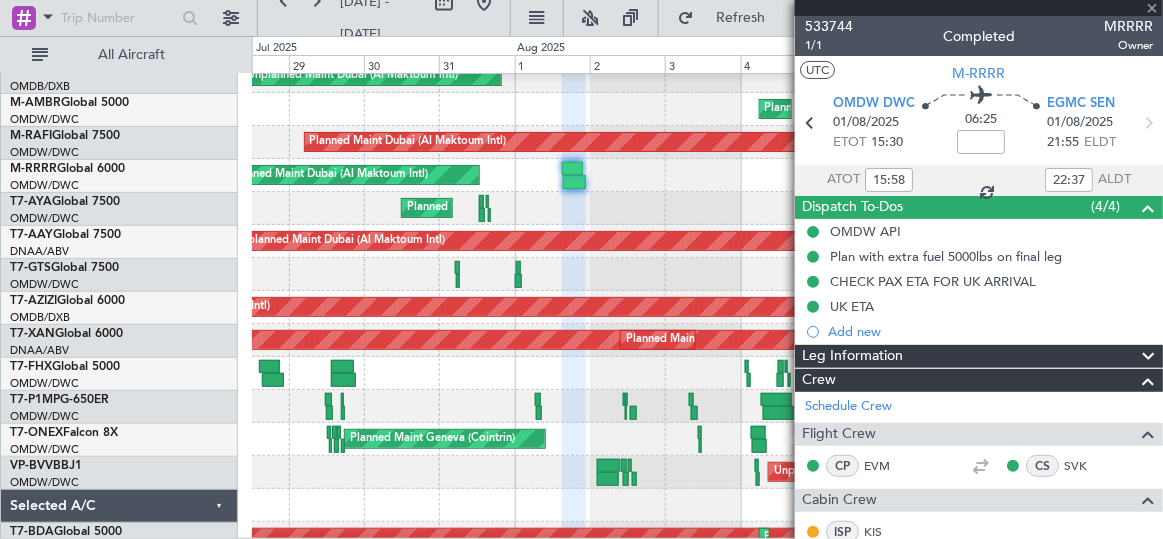 type on "[FIRST] [LAST] (DHF)" 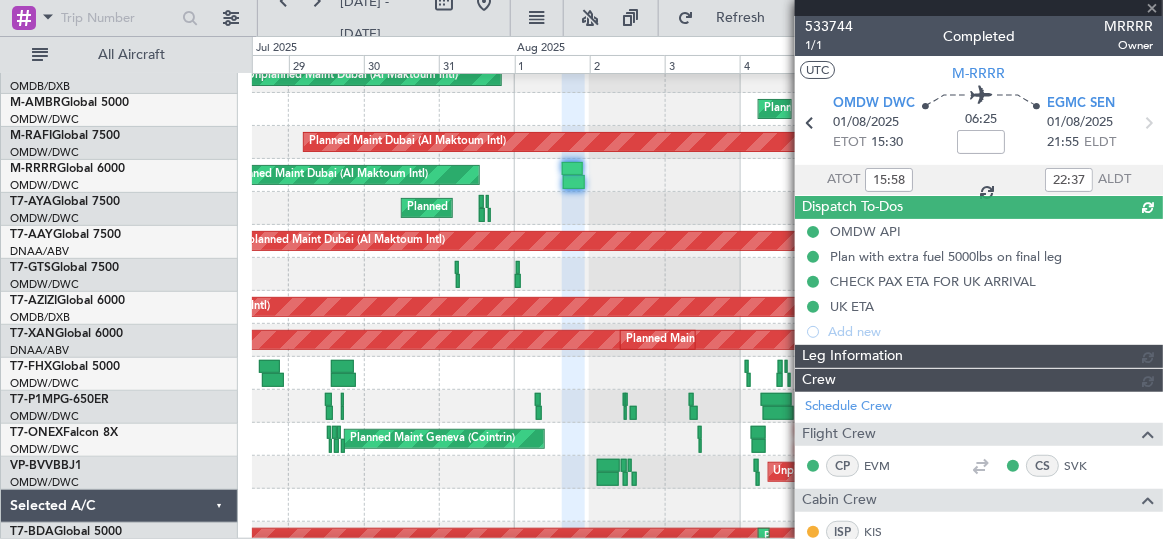 type 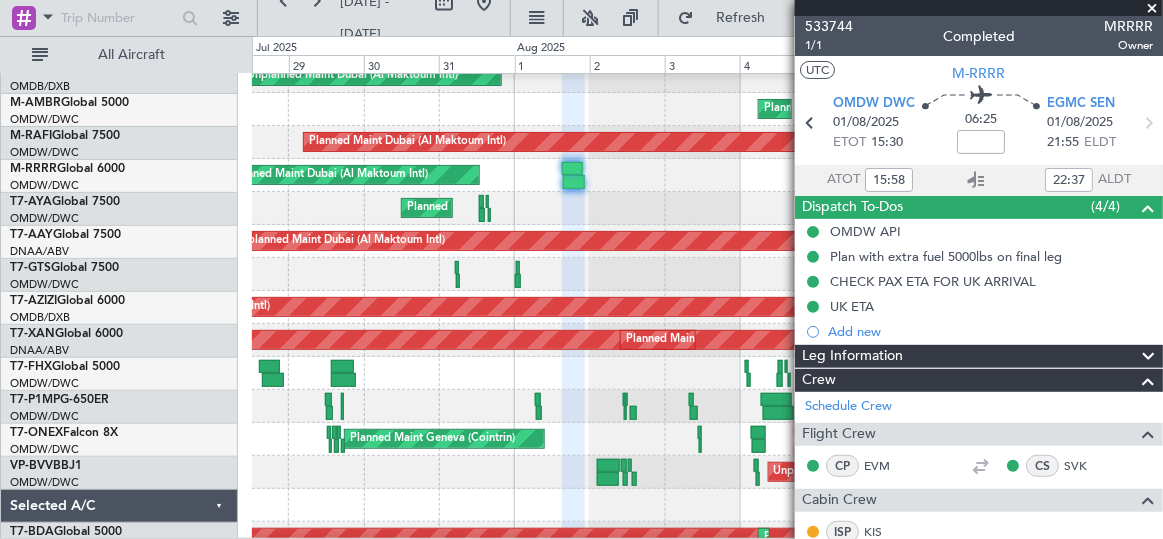 type on "[FIRST] [LAST] (DHF)" 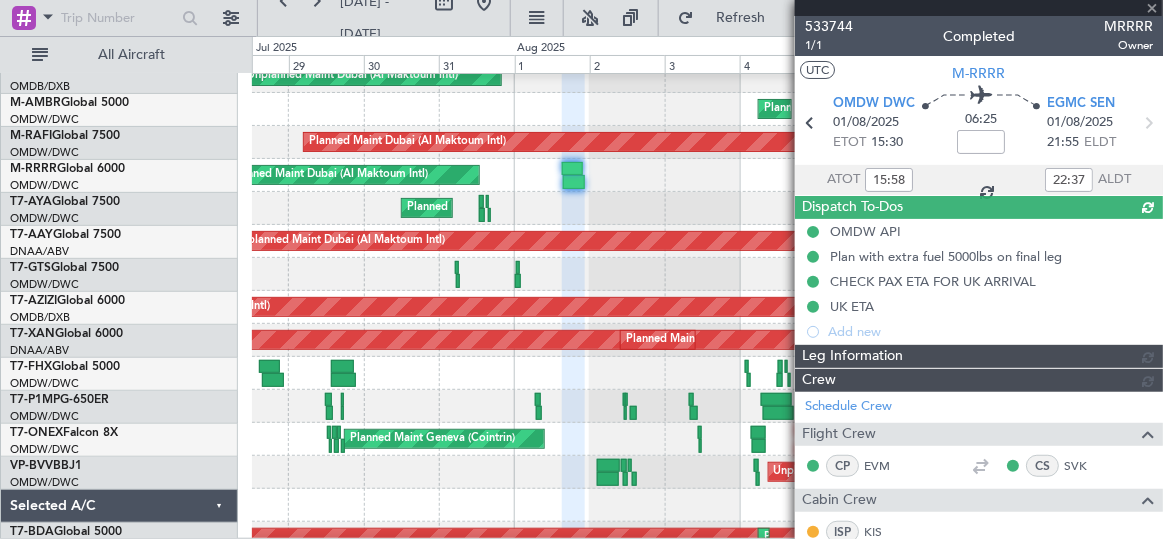 type 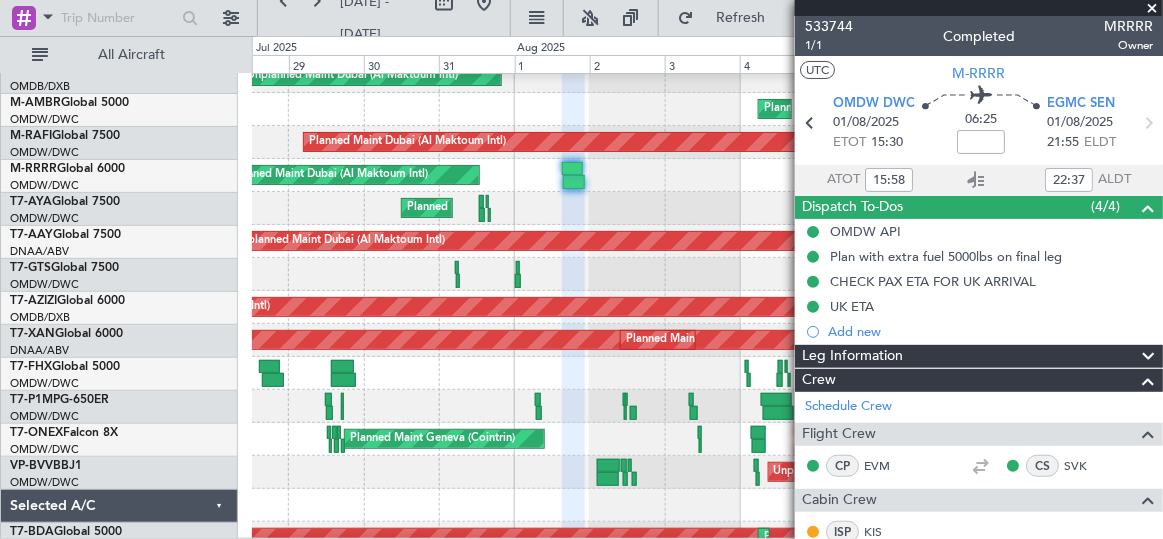 type on "[FIRST] [LAST] (DHF)" 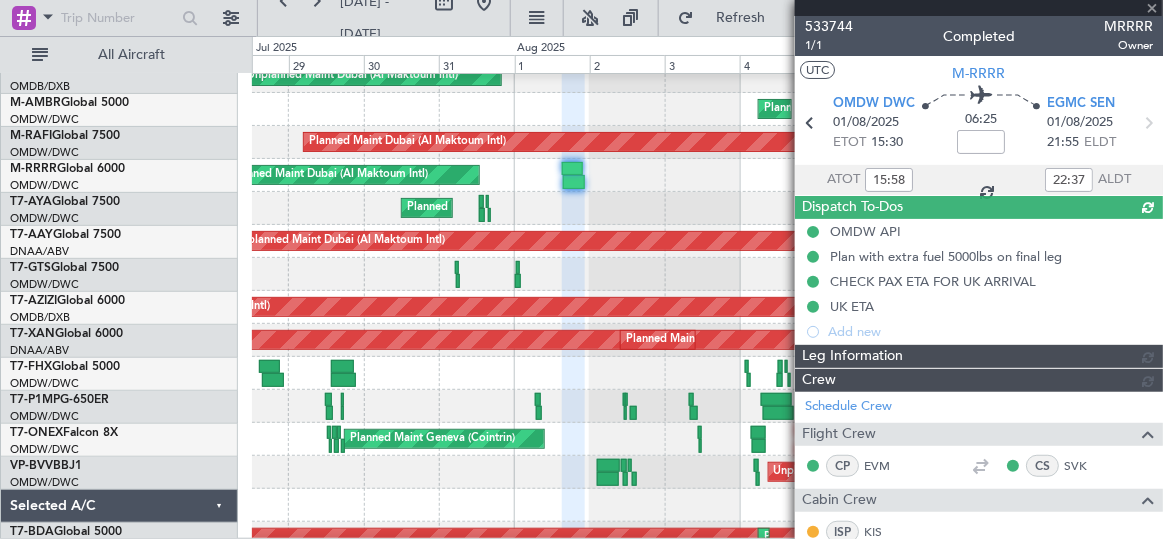 type 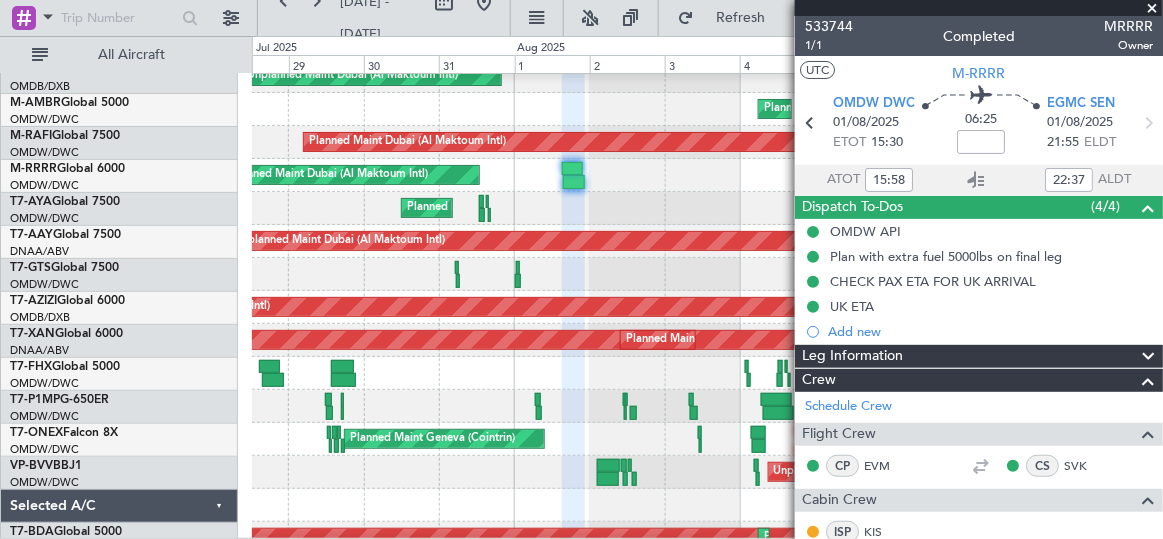 type on "[FIRST] [LAST] (DHF)" 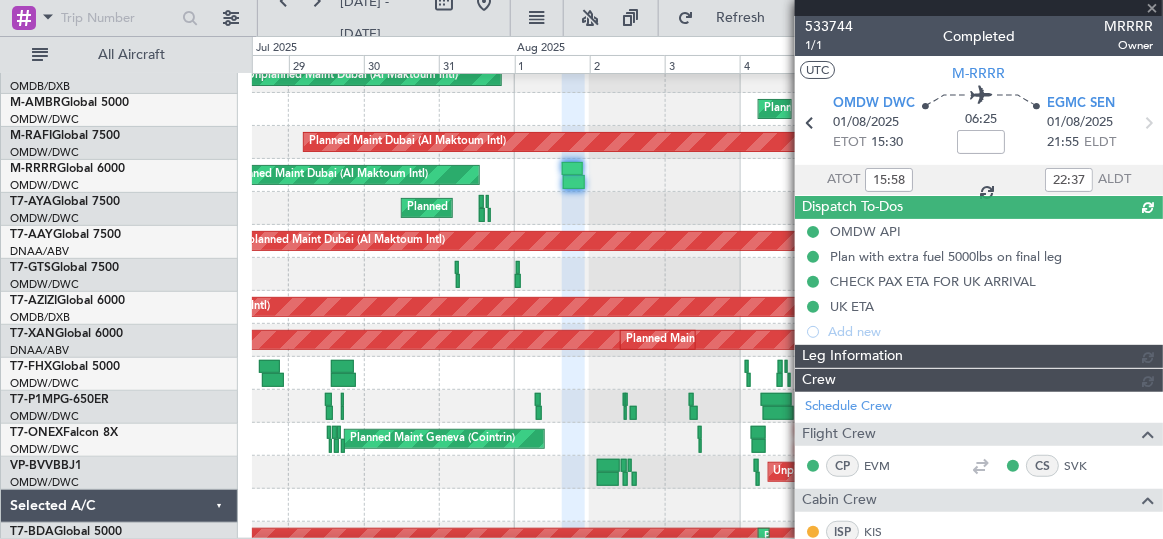 type 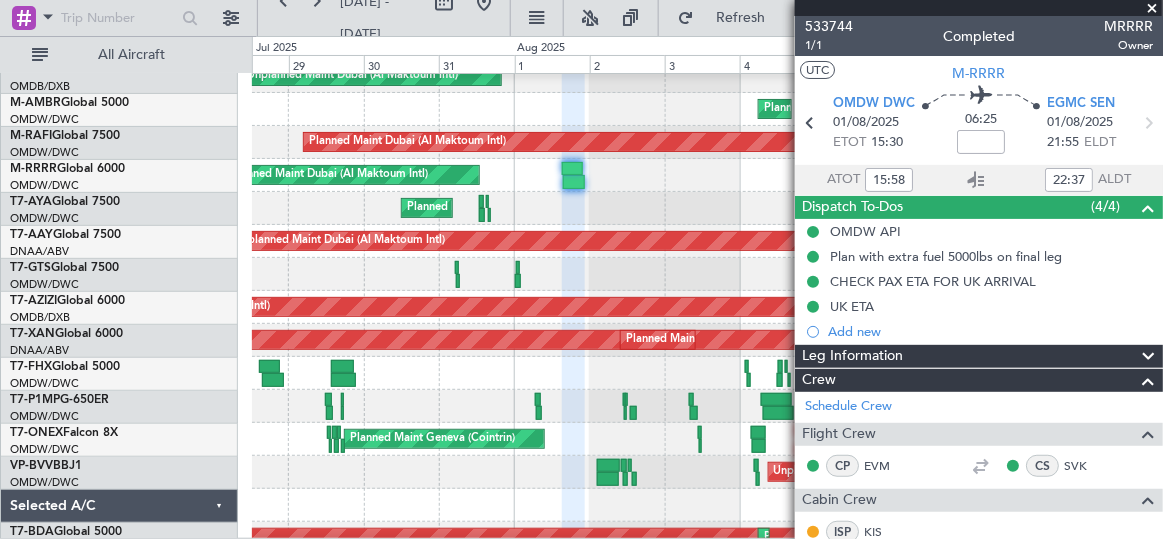 type on "[FIRST] [LAST] (DHF)" 